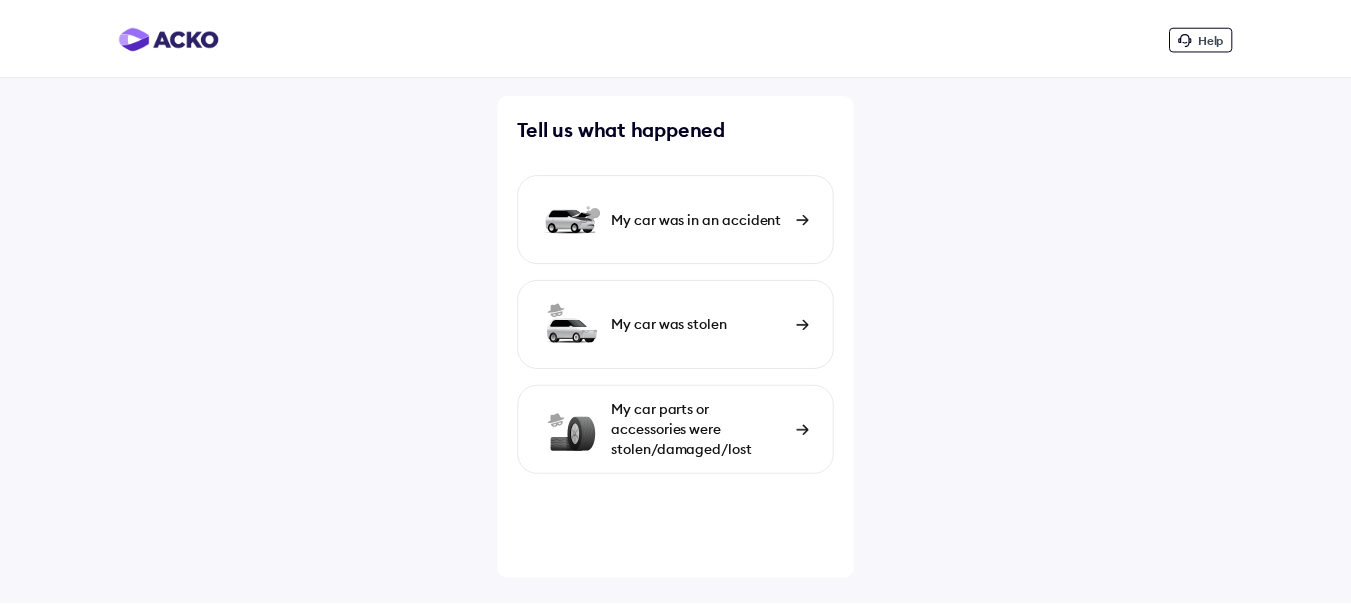 scroll, scrollTop: 0, scrollLeft: 0, axis: both 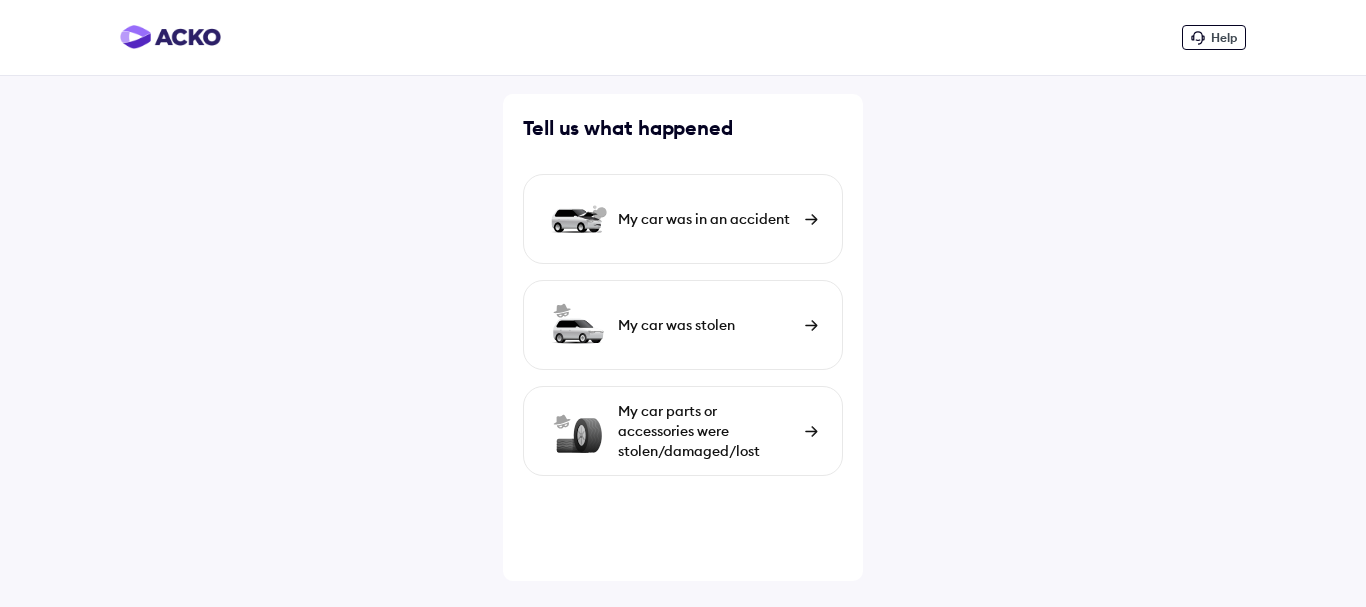 click on "My car was in an accident" at bounding box center [683, 219] 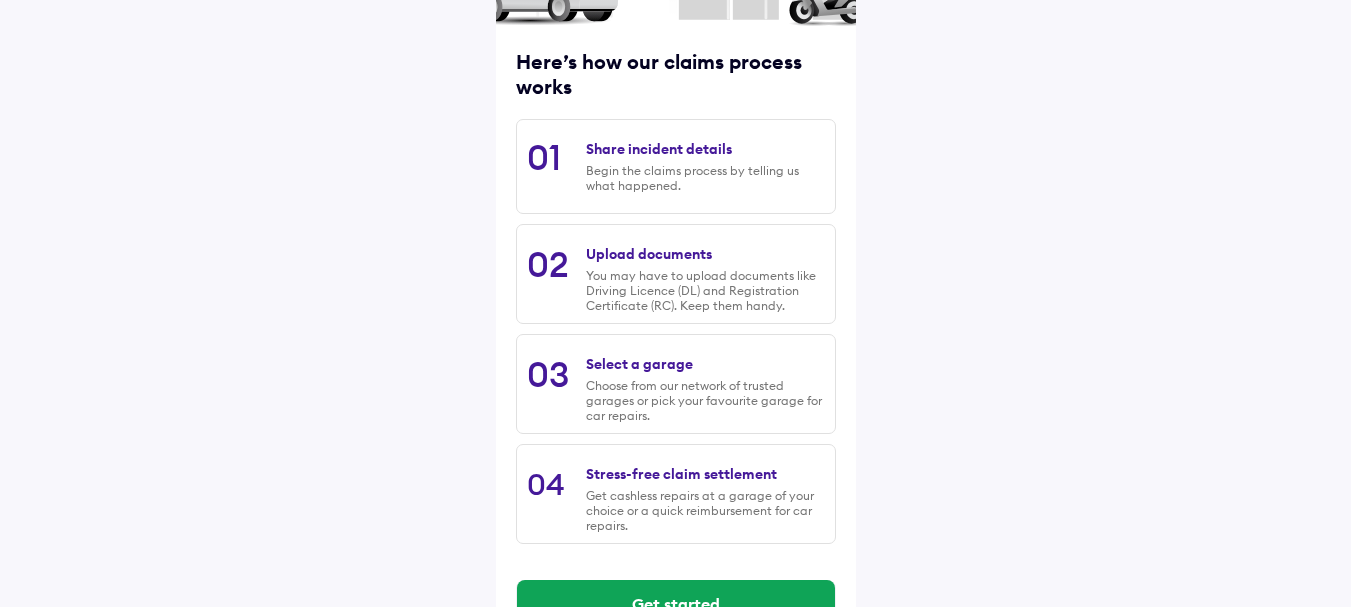 scroll, scrollTop: 289, scrollLeft: 0, axis: vertical 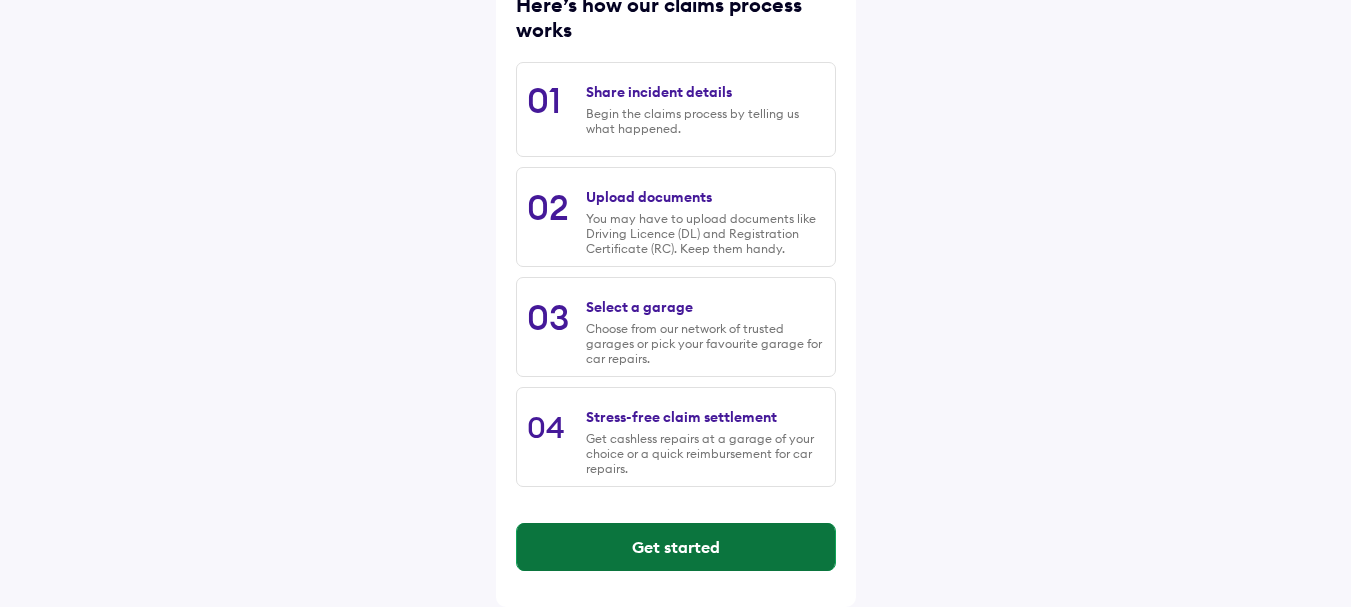 click on "Get started" at bounding box center (676, 547) 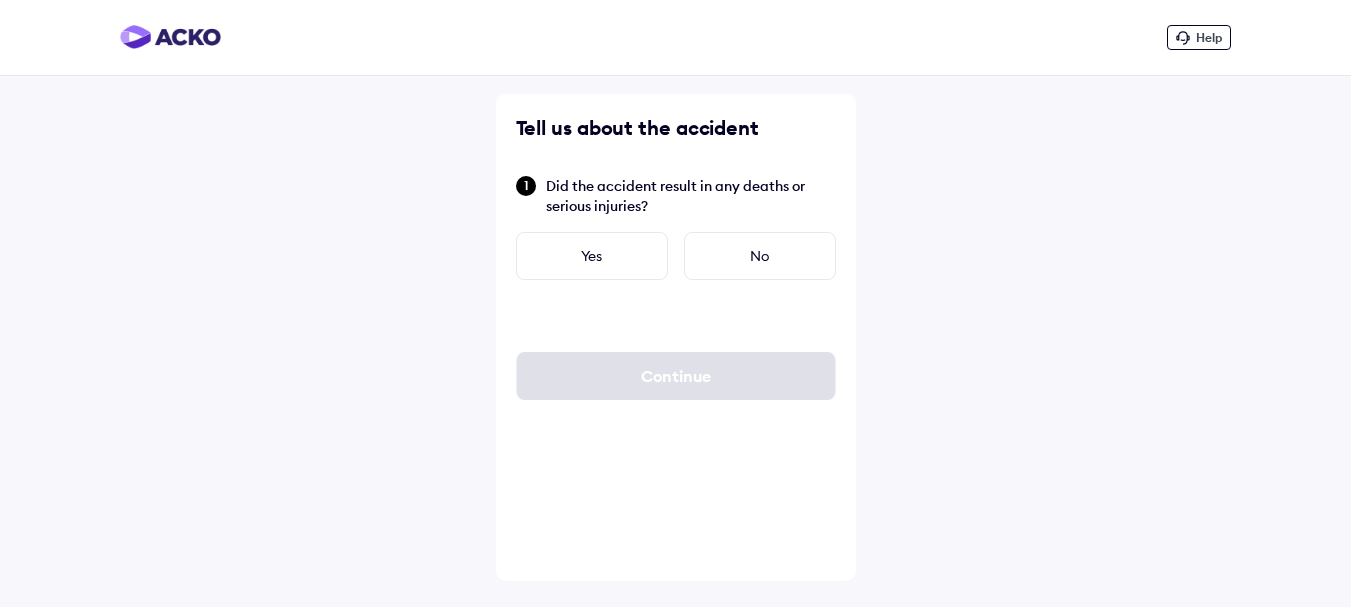scroll, scrollTop: 0, scrollLeft: 0, axis: both 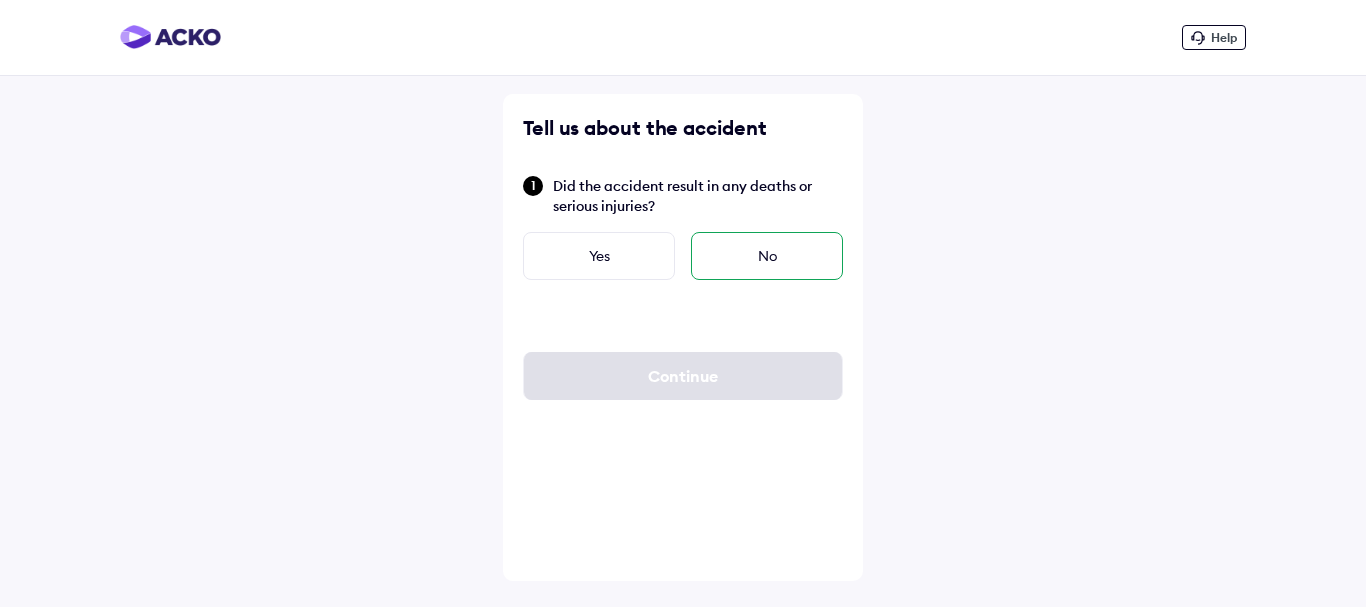 click on "No" at bounding box center (767, 256) 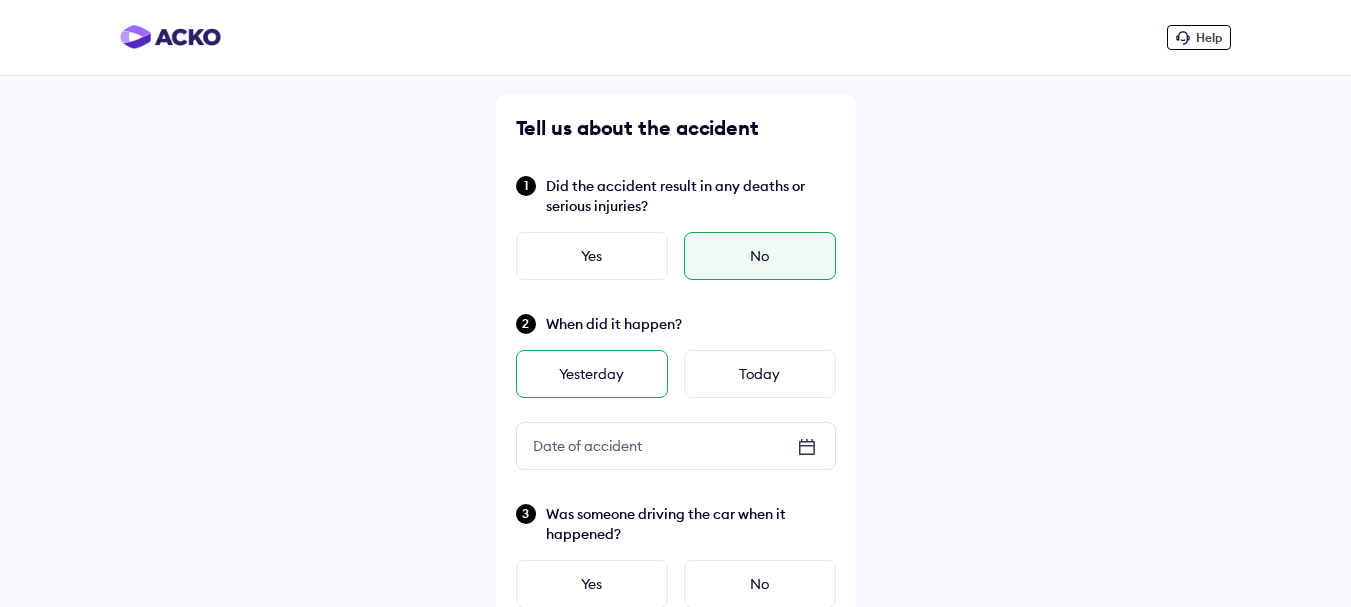 click on "Yesterday" at bounding box center [592, 374] 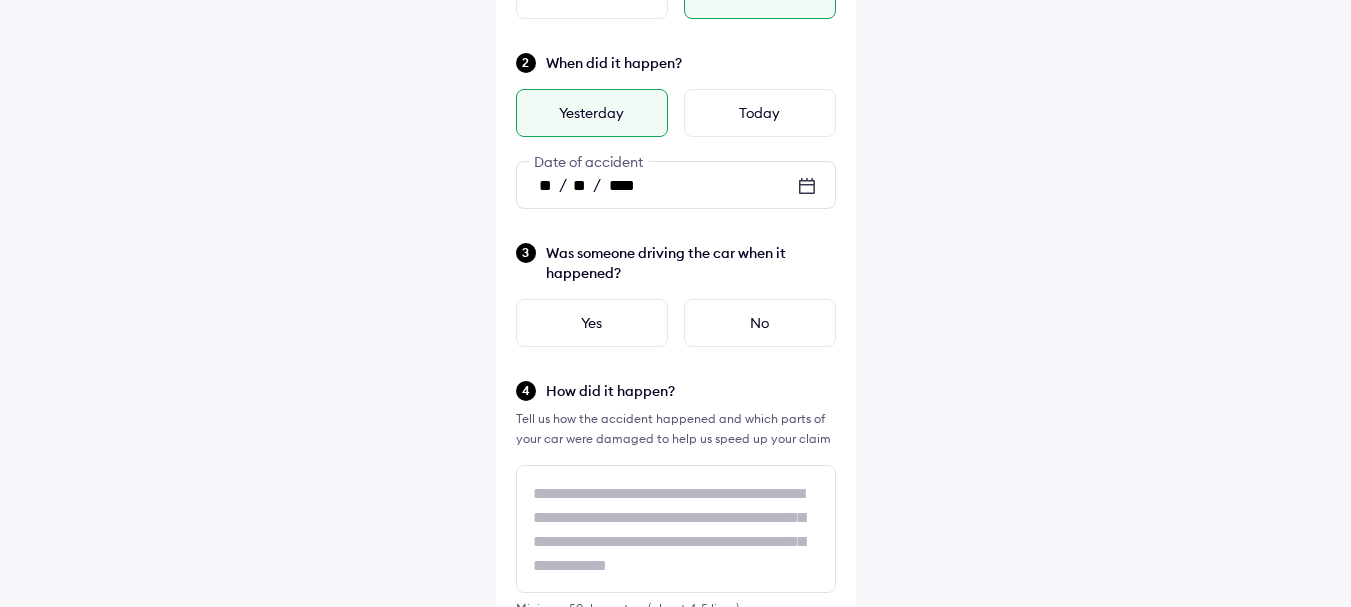 scroll, scrollTop: 300, scrollLeft: 0, axis: vertical 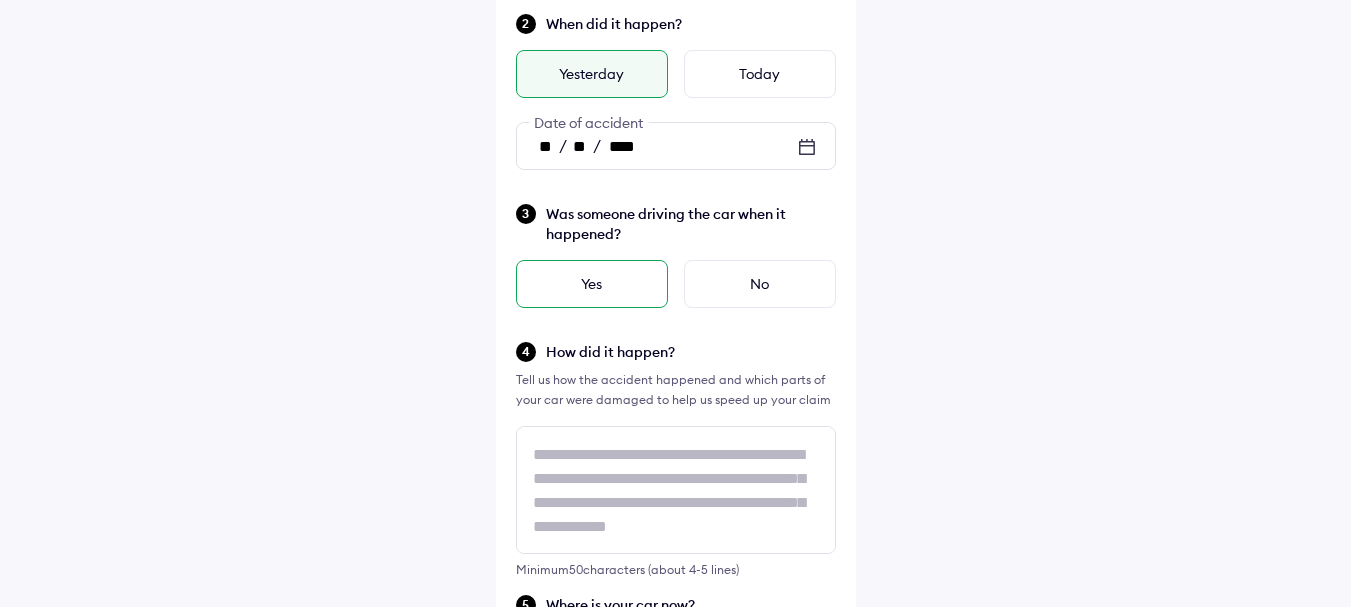 click on "Yes" at bounding box center [592, 284] 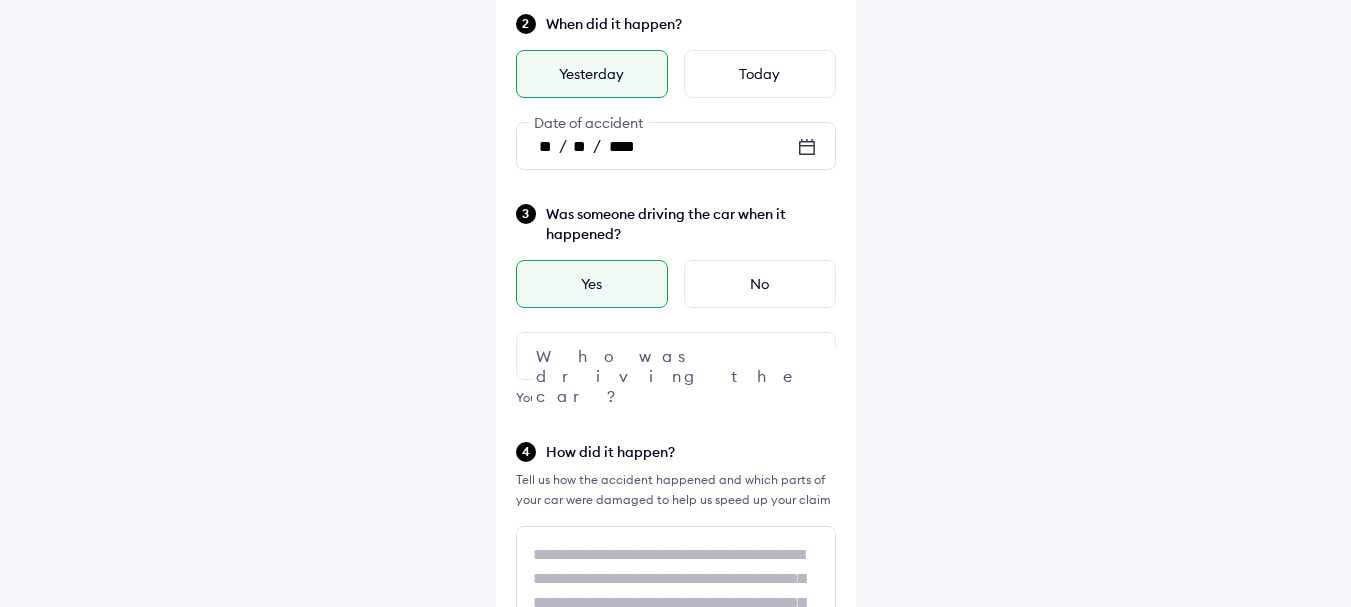 click at bounding box center (676, 356) 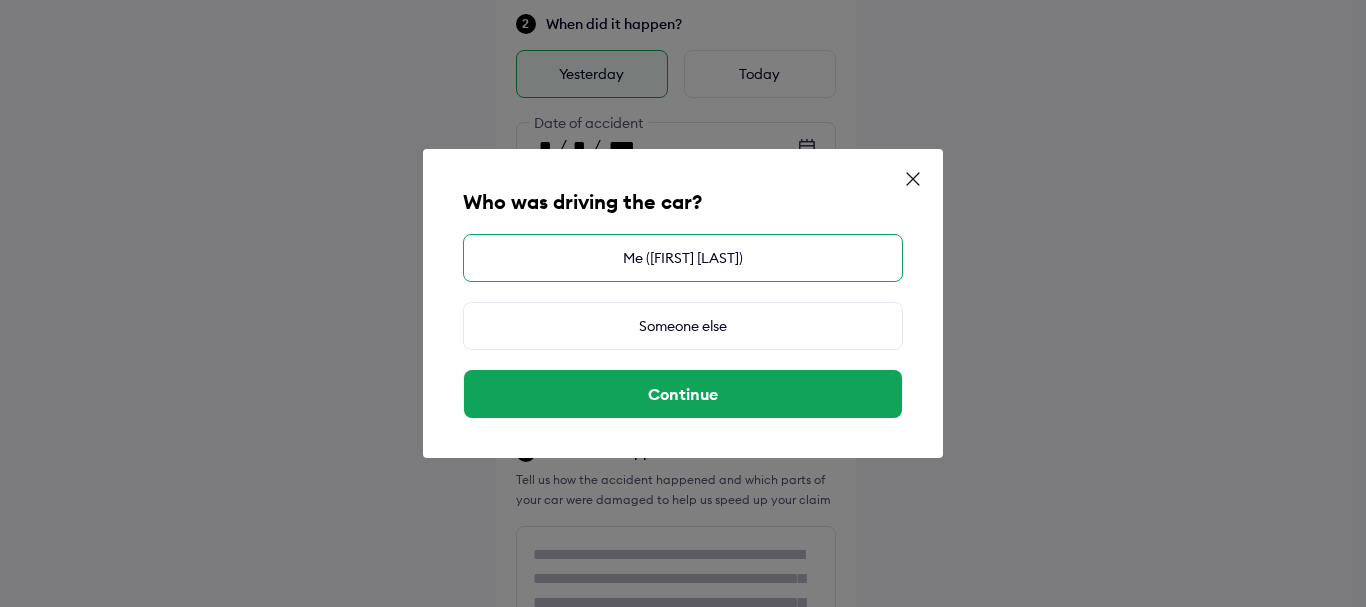 click on "Me ([FIRST] [LAST])" at bounding box center [683, 258] 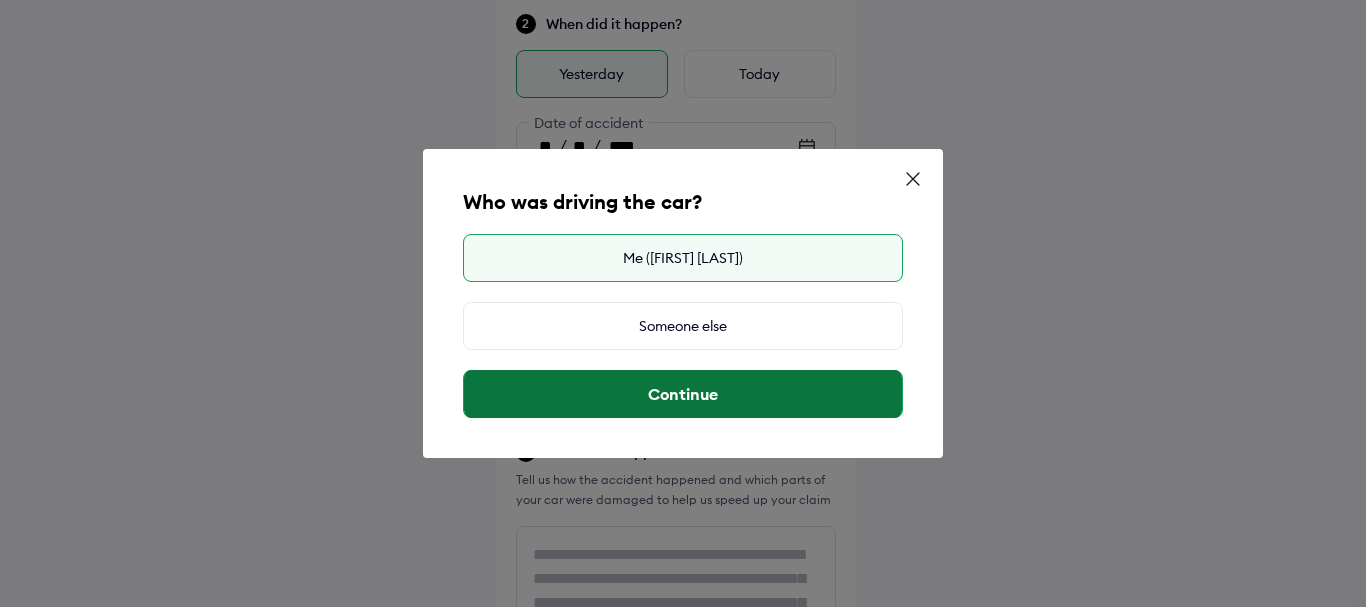 click on "Continue" at bounding box center [683, 394] 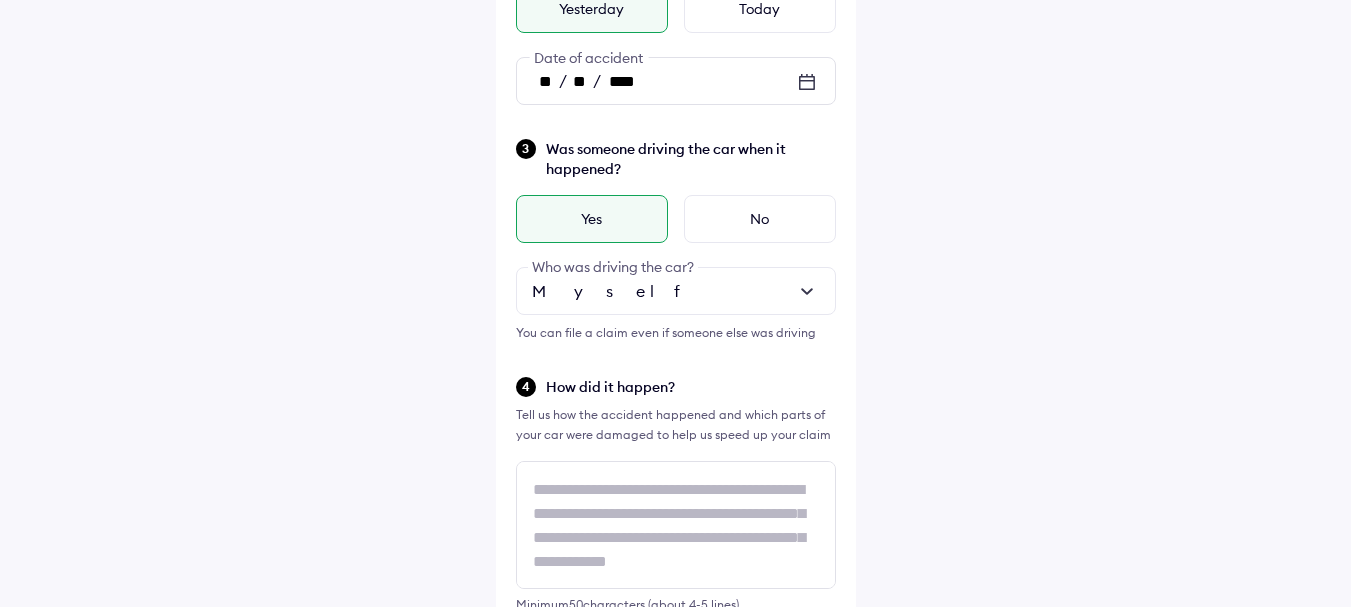 scroll, scrollTop: 400, scrollLeft: 0, axis: vertical 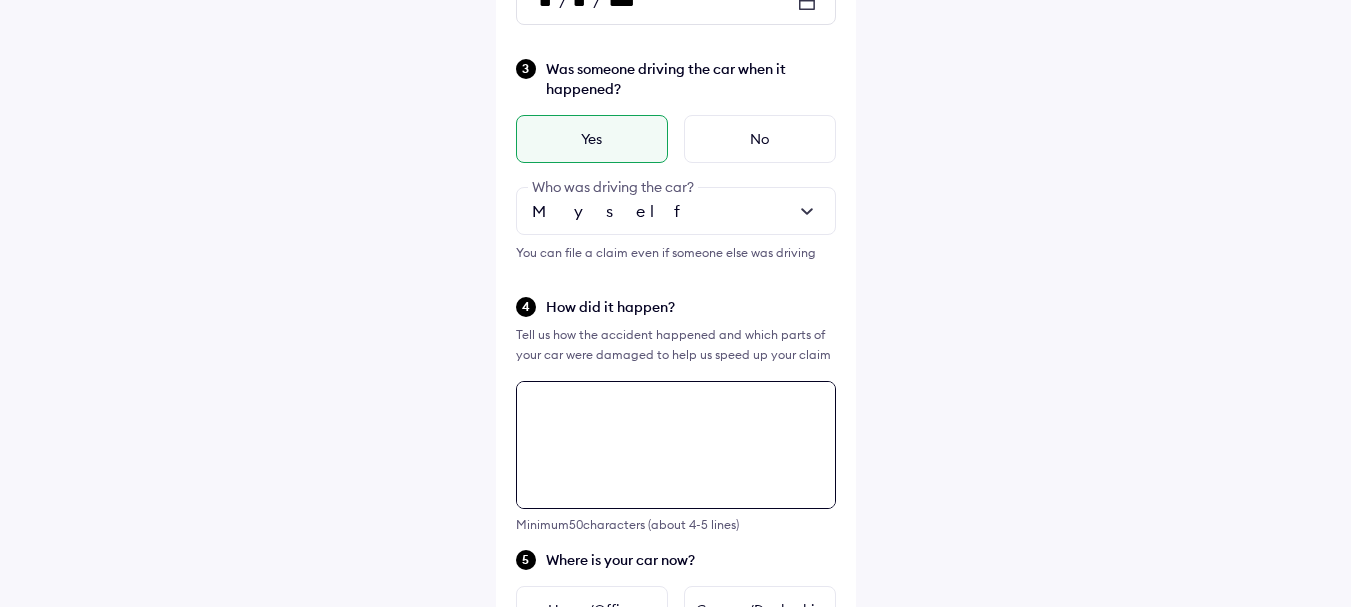 click at bounding box center (676, 445) 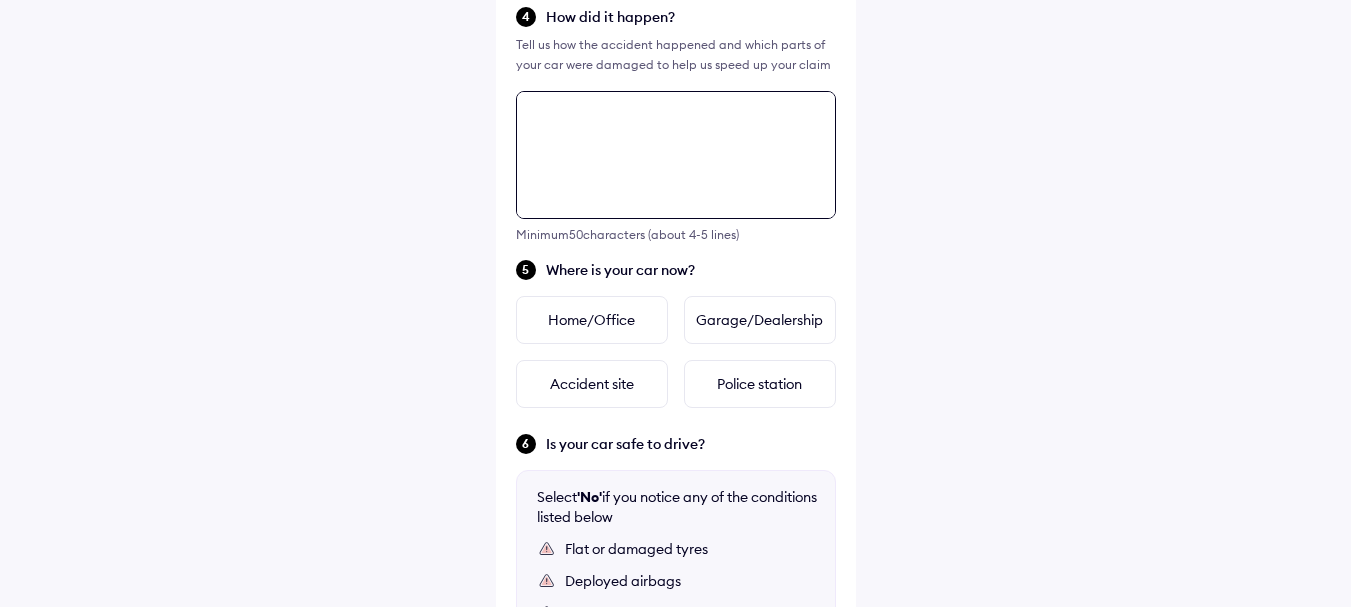 scroll, scrollTop: 826, scrollLeft: 0, axis: vertical 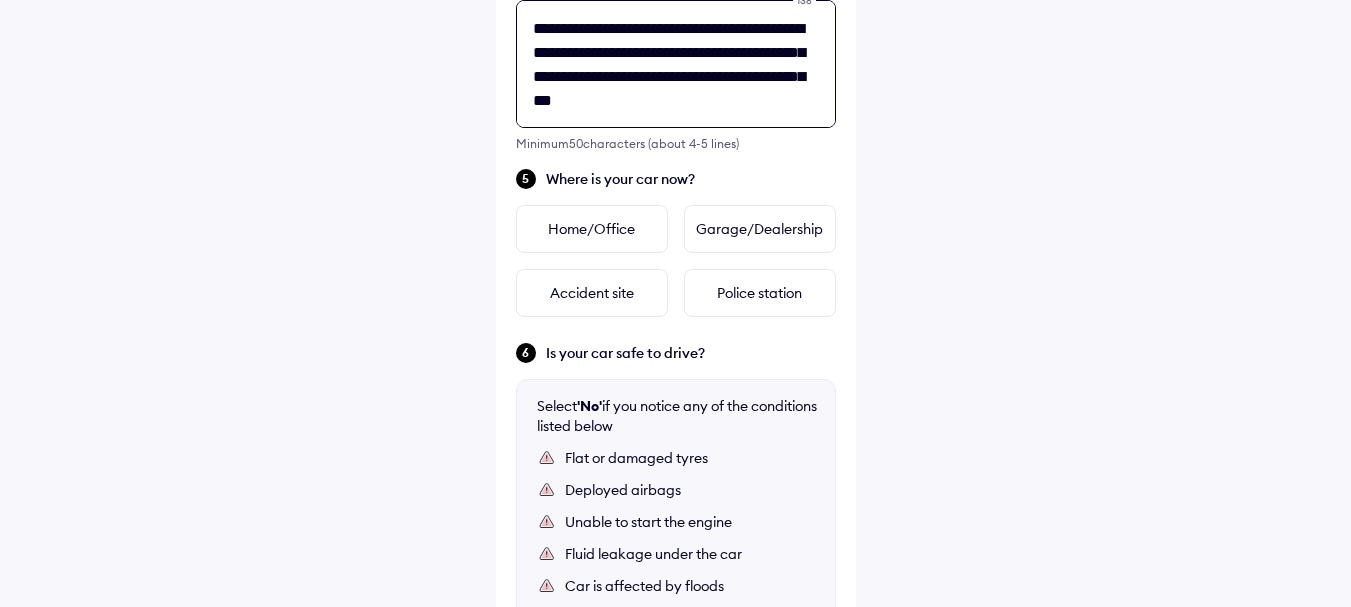 click on "**********" at bounding box center (676, 64) 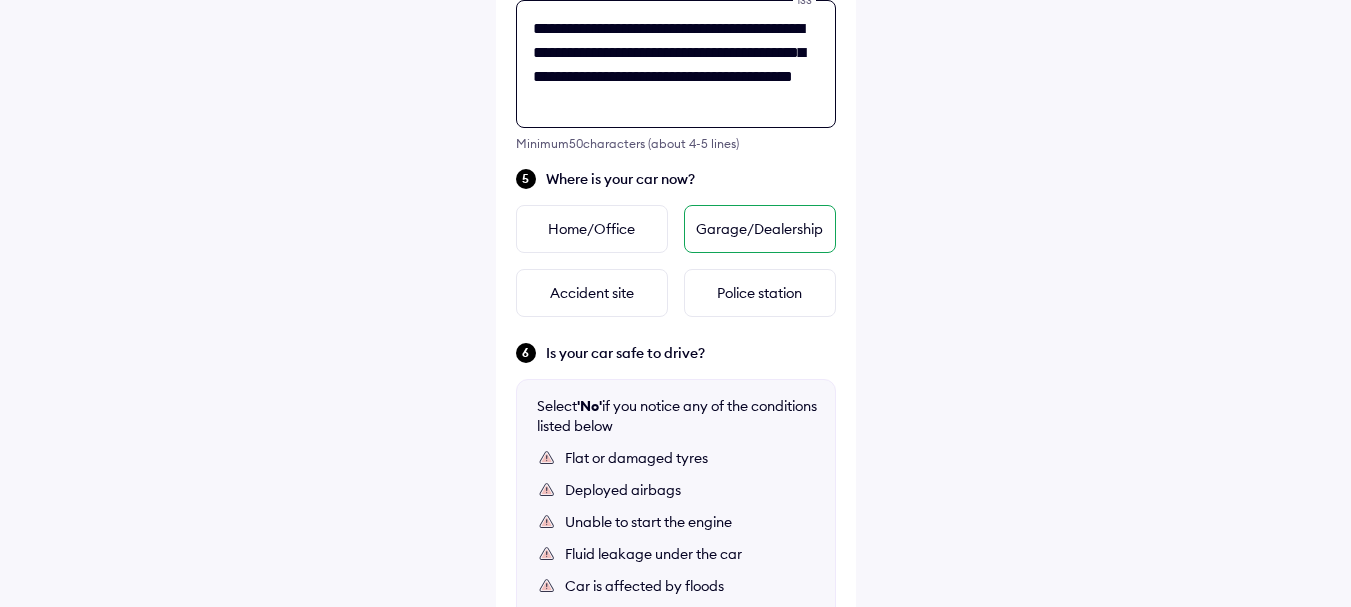 type on "**********" 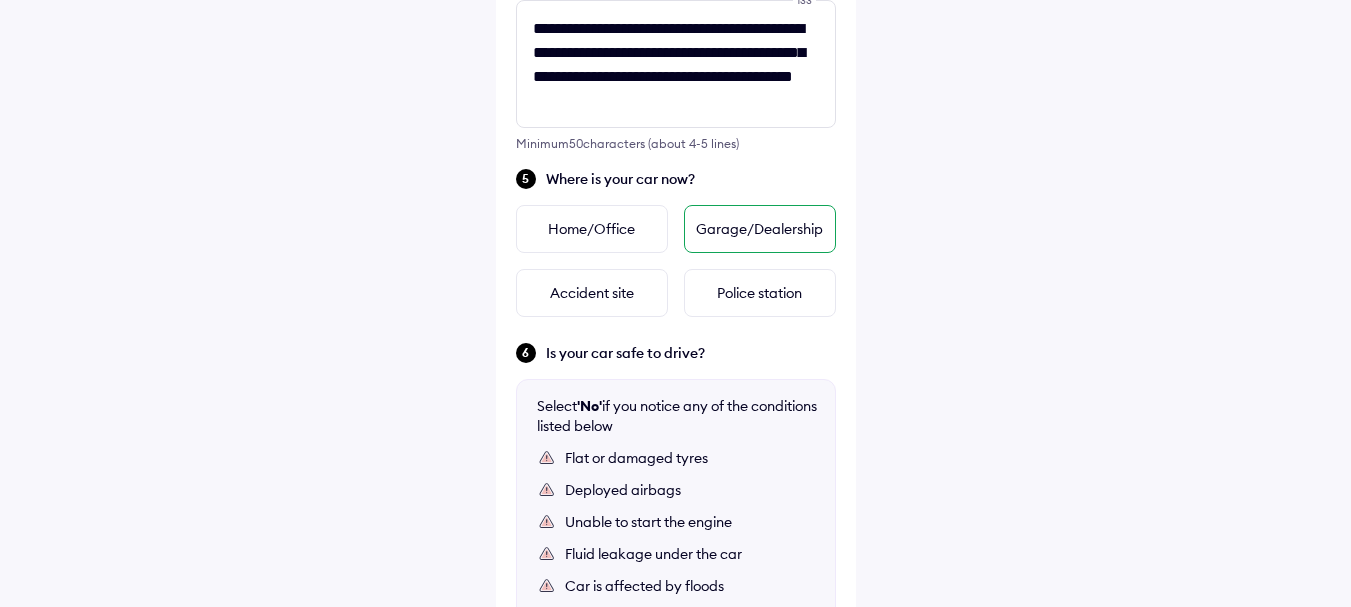 click on "Garage/Dealership" at bounding box center (760, 229) 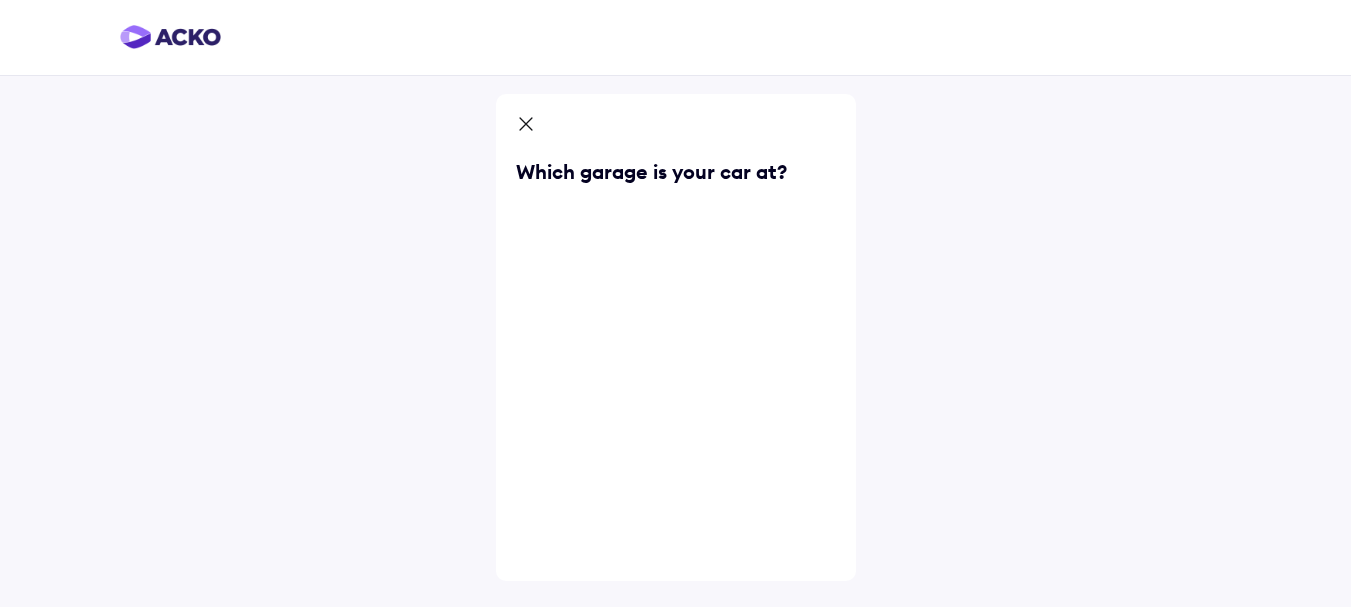 scroll, scrollTop: 0, scrollLeft: 0, axis: both 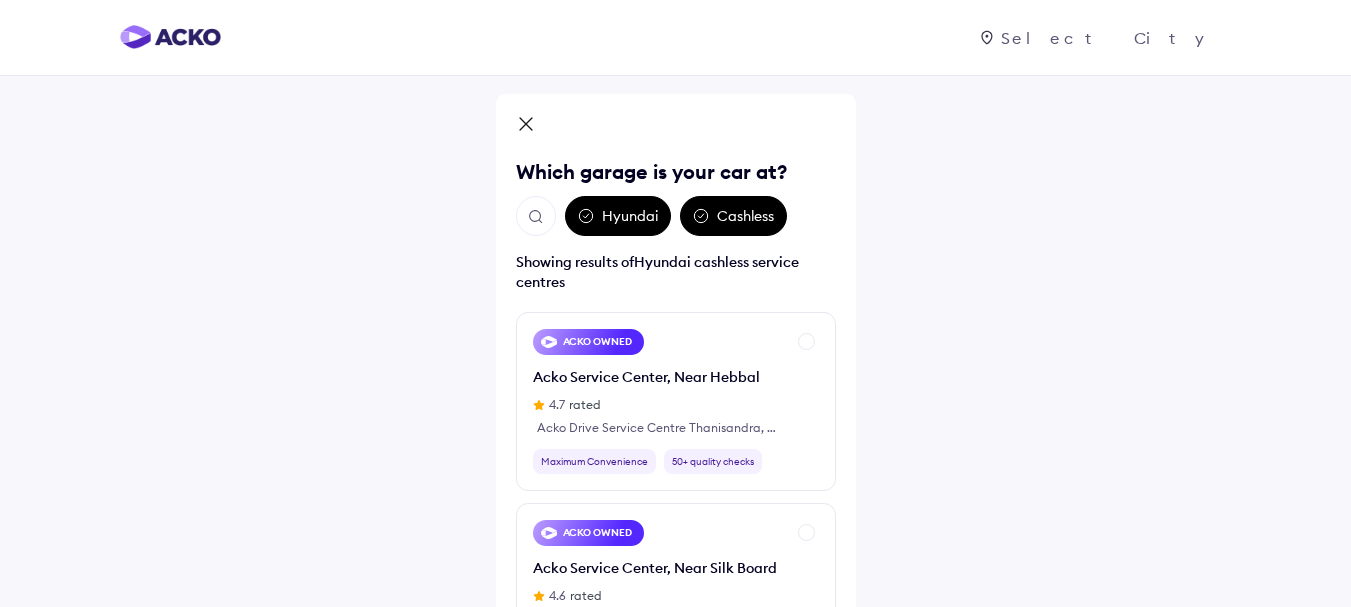 click on "Cashless" at bounding box center (733, 216) 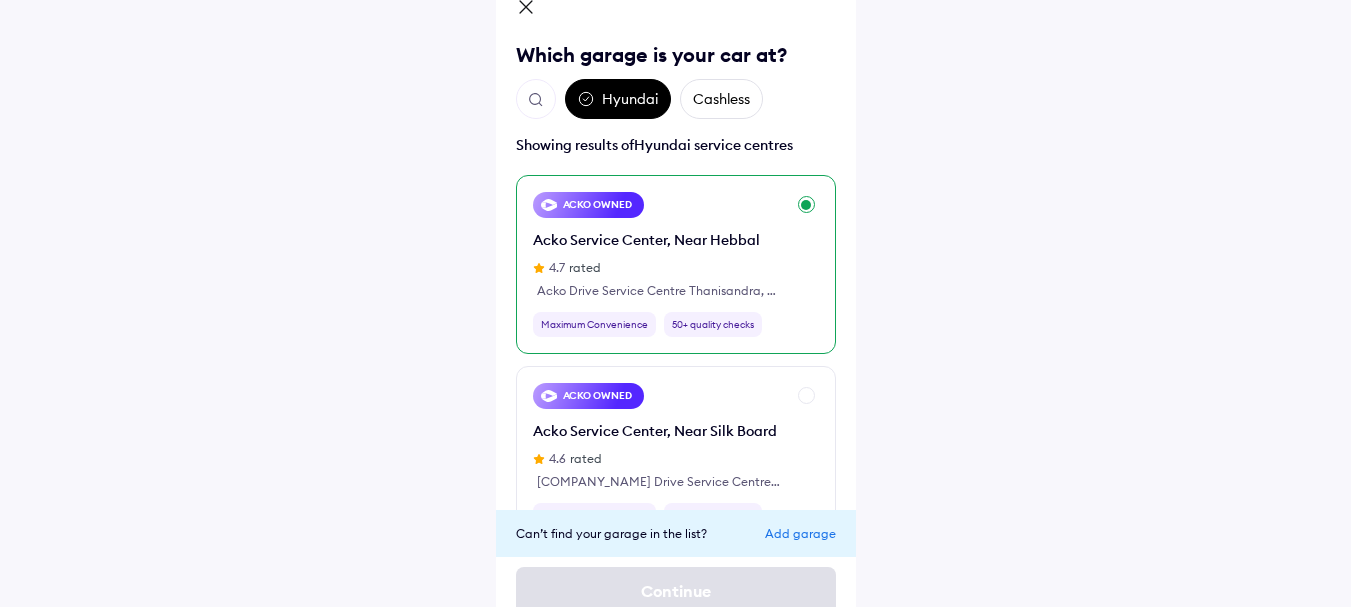 scroll, scrollTop: 145, scrollLeft: 0, axis: vertical 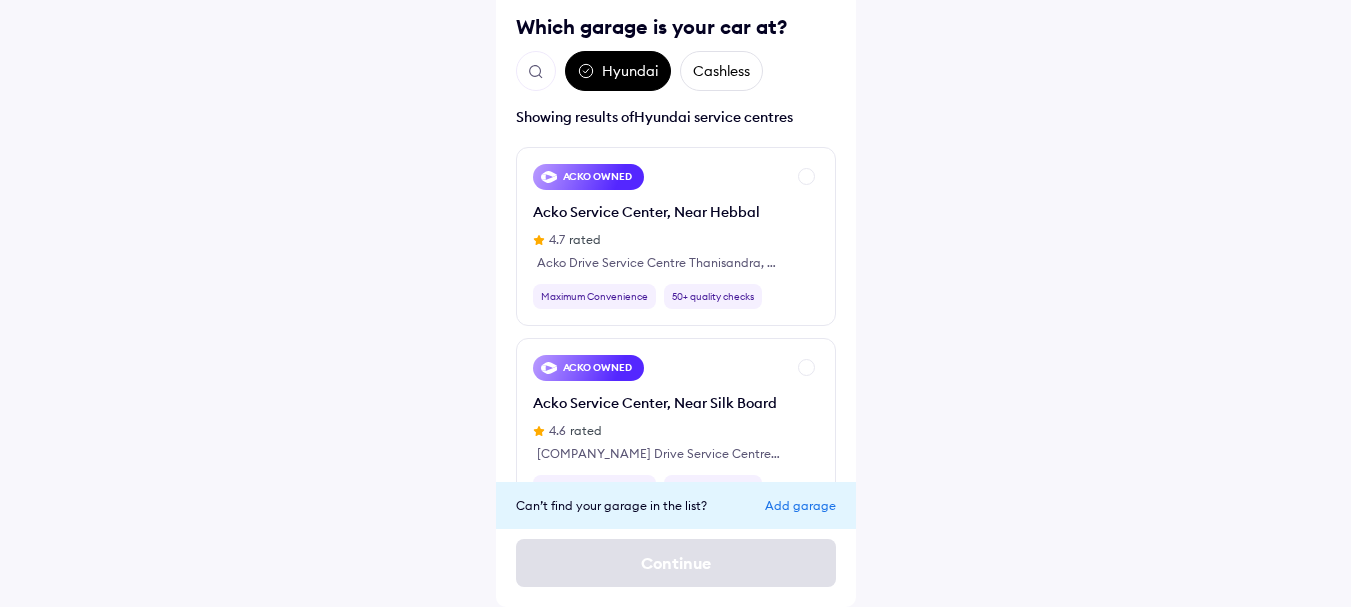 click on "Add garage" at bounding box center (800, 505) 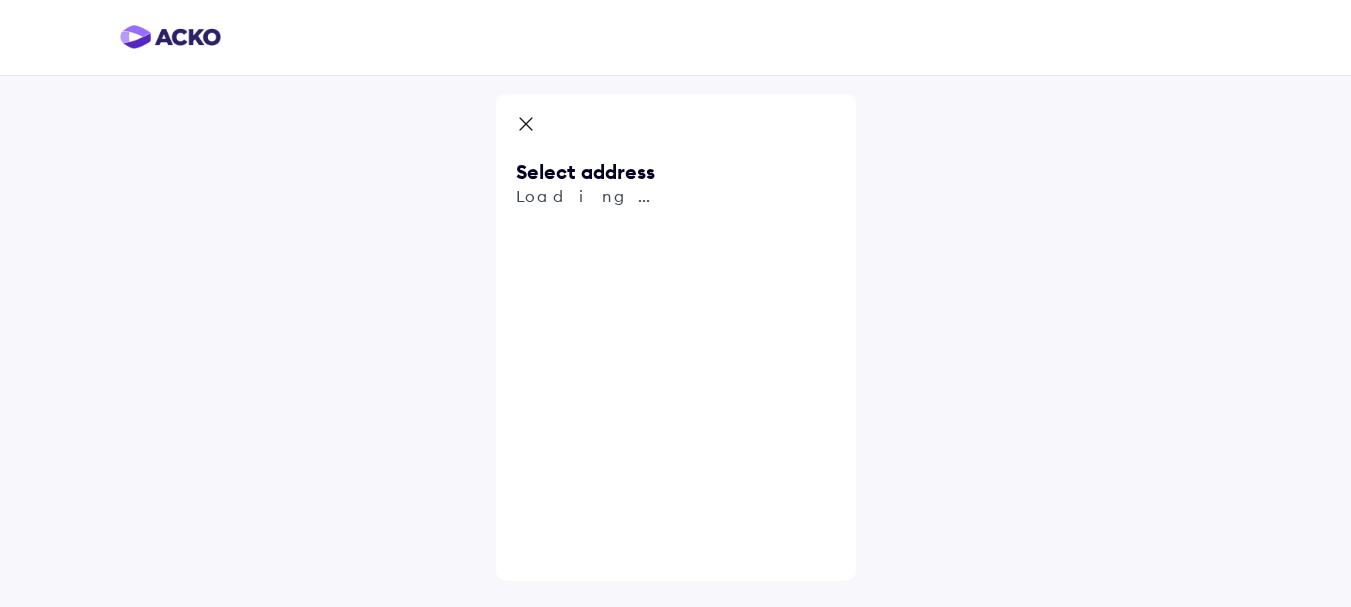 scroll, scrollTop: 0, scrollLeft: 0, axis: both 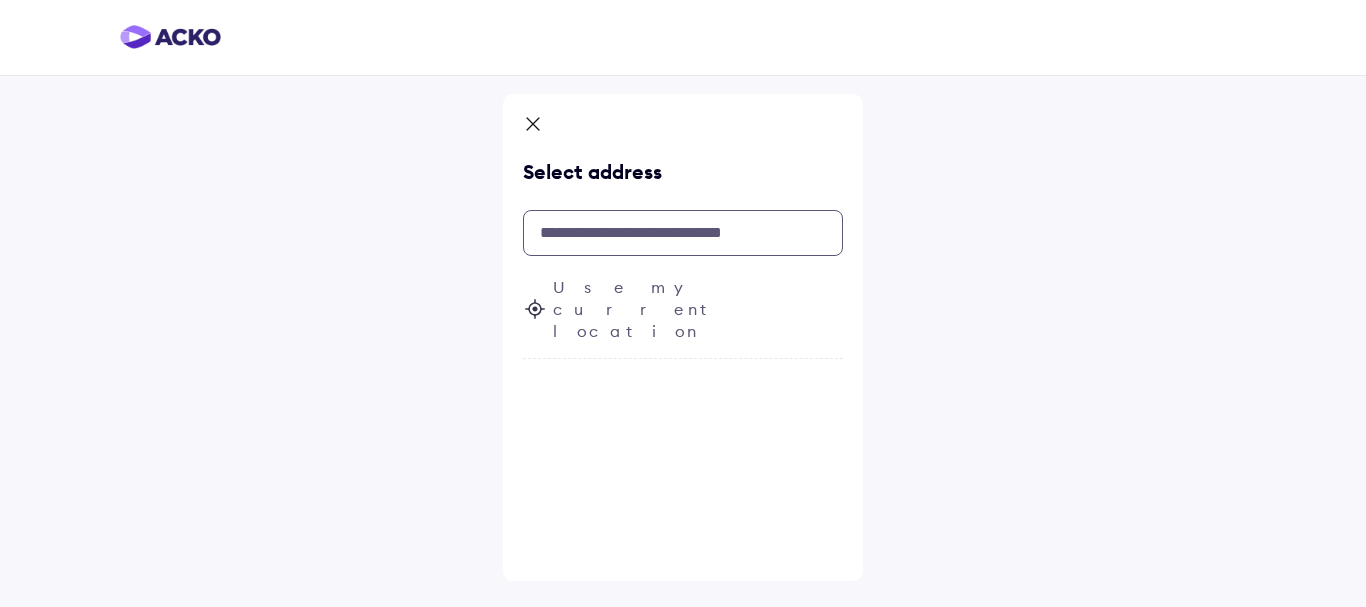 click at bounding box center (683, 233) 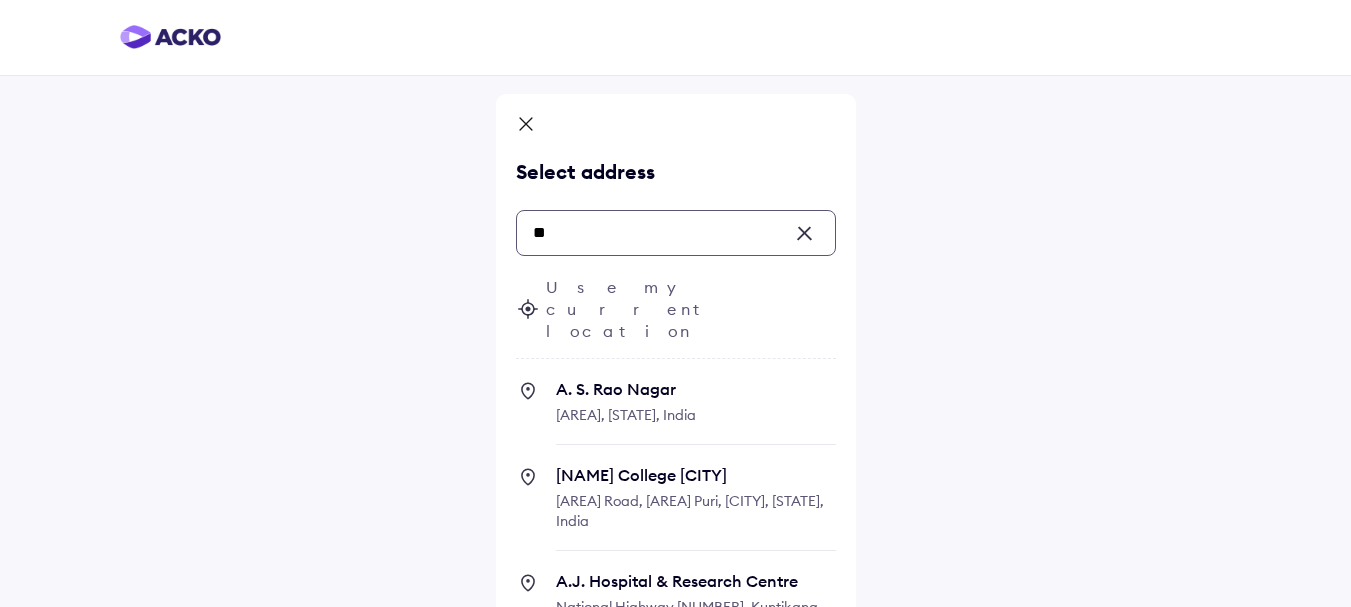 type on "*" 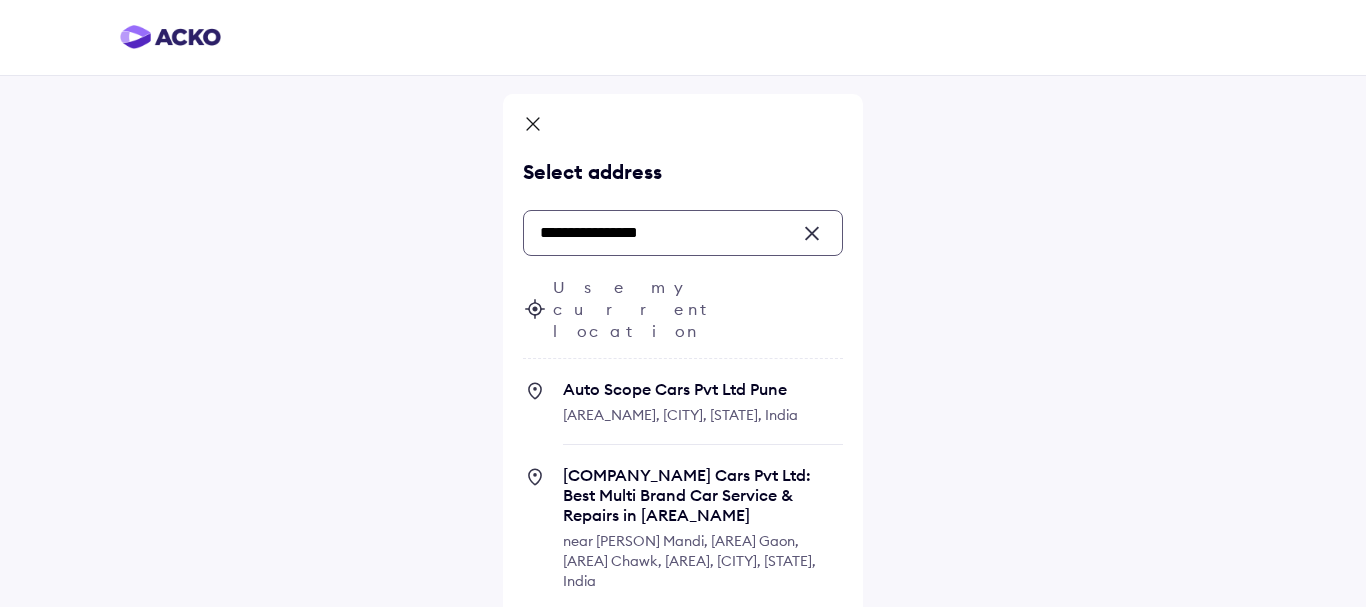 click on "Auto Scope Cars Pvt Ltd Pune" at bounding box center (703, 389) 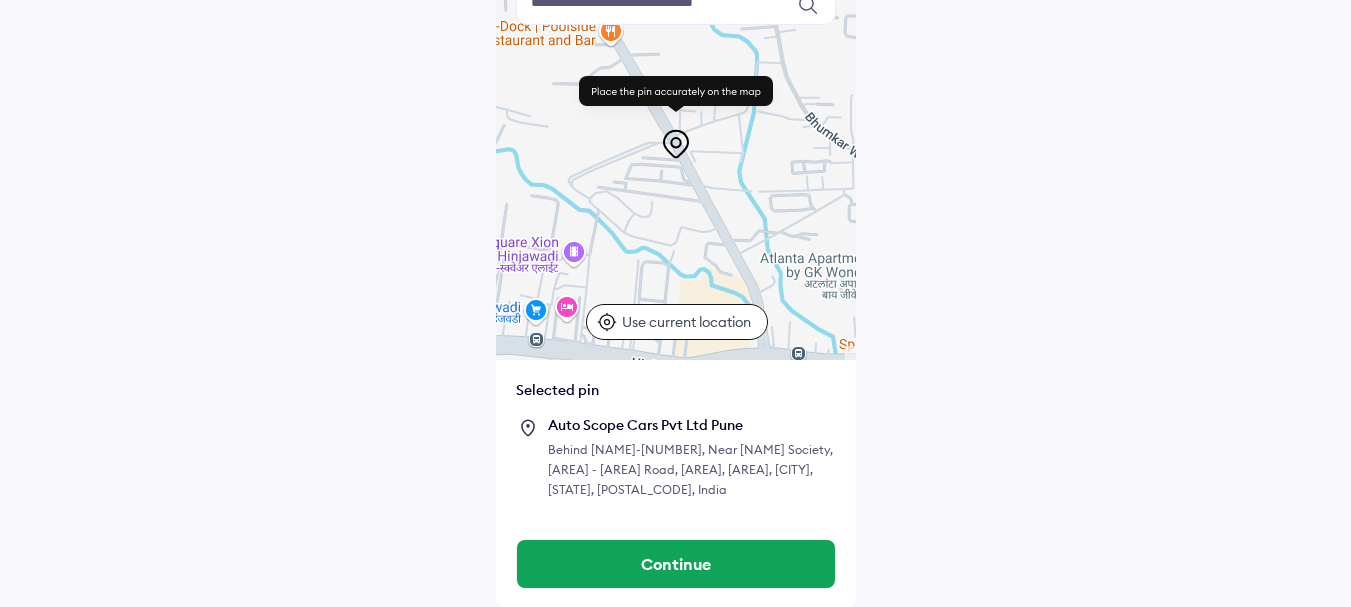 scroll, scrollTop: 211, scrollLeft: 0, axis: vertical 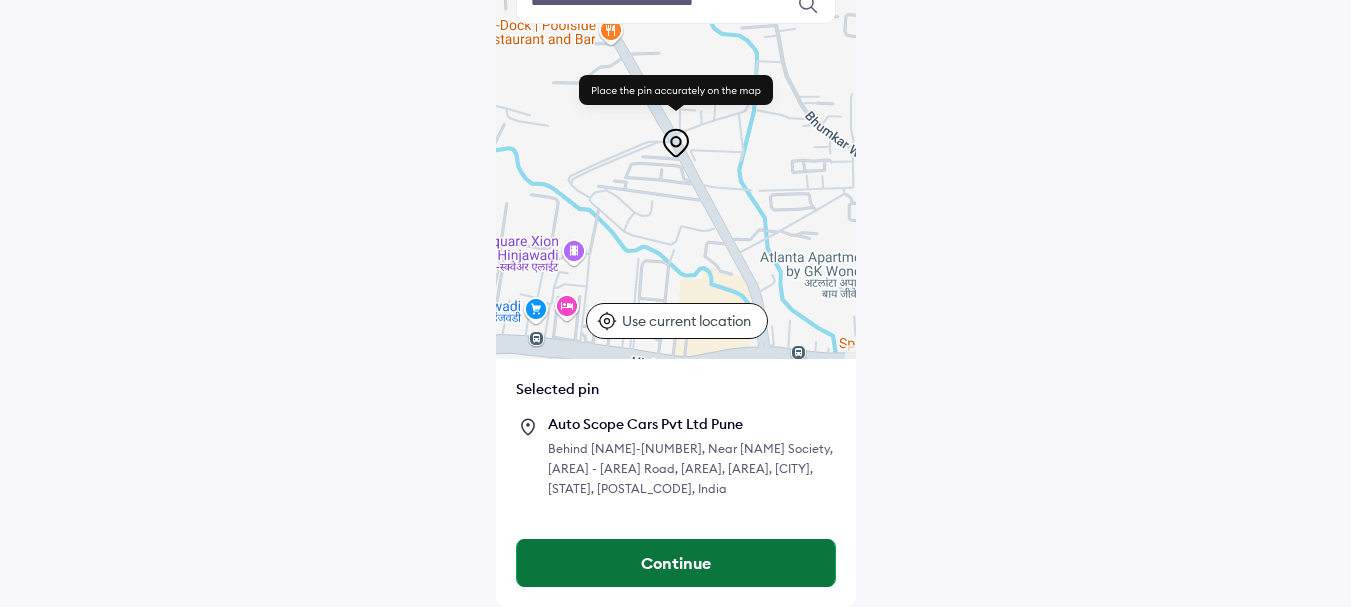 click on "Continue" at bounding box center [676, 563] 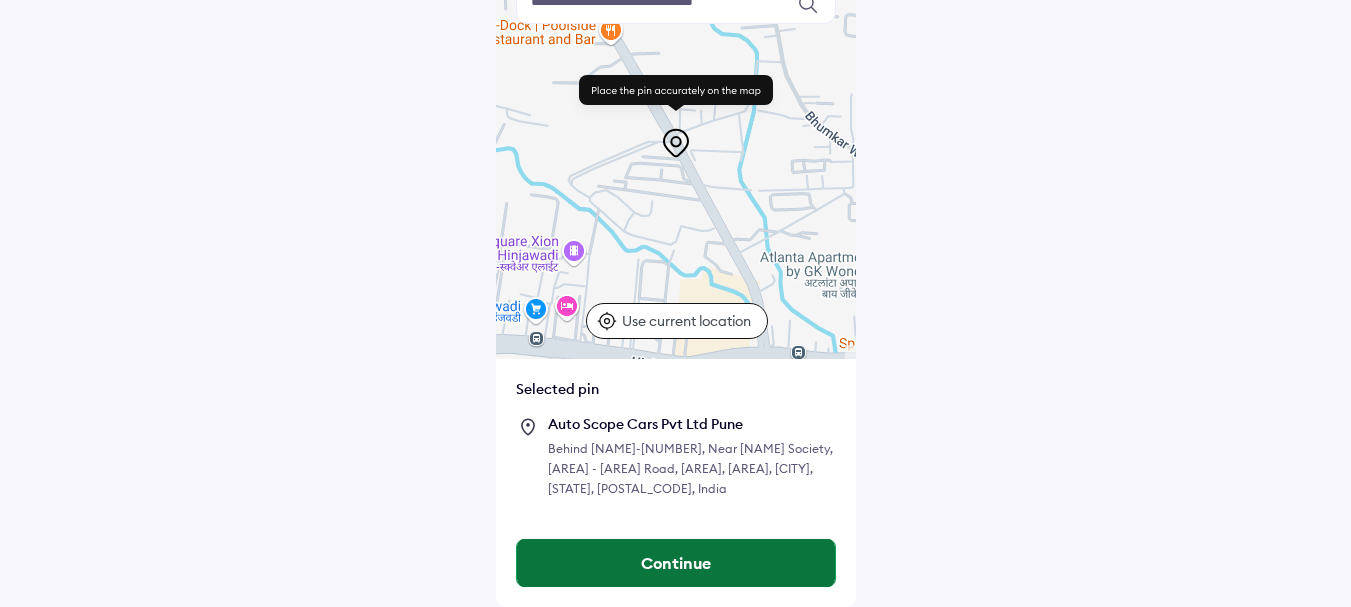 scroll, scrollTop: 0, scrollLeft: 0, axis: both 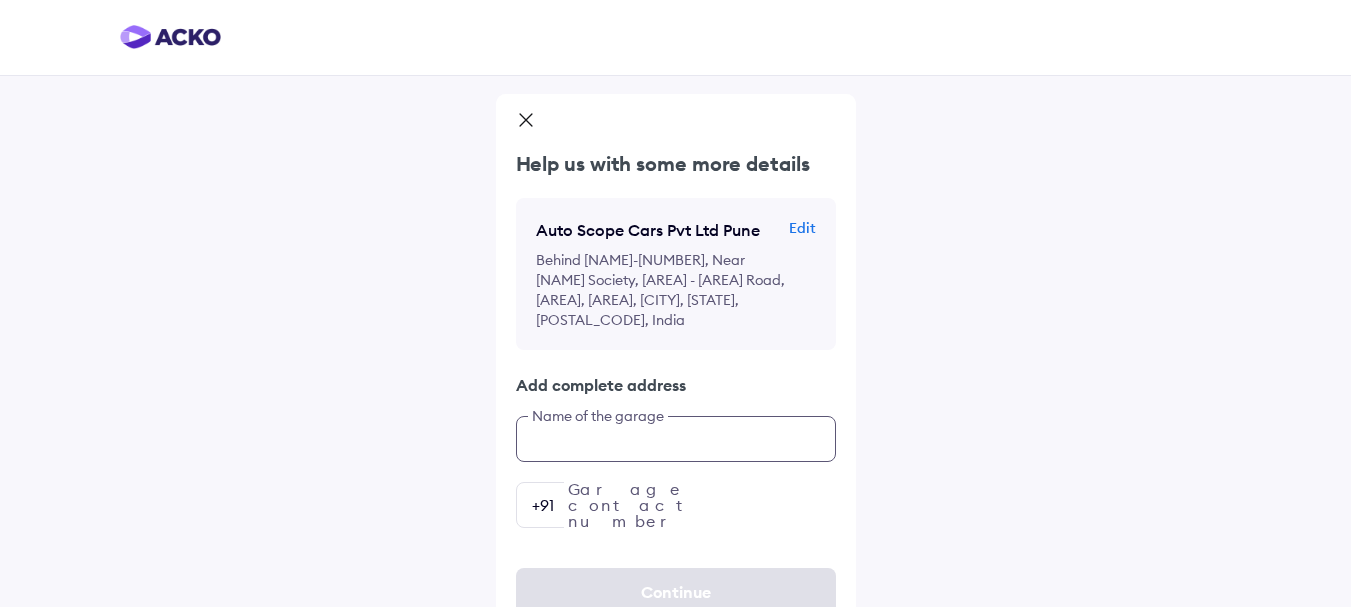 click at bounding box center (676, 439) 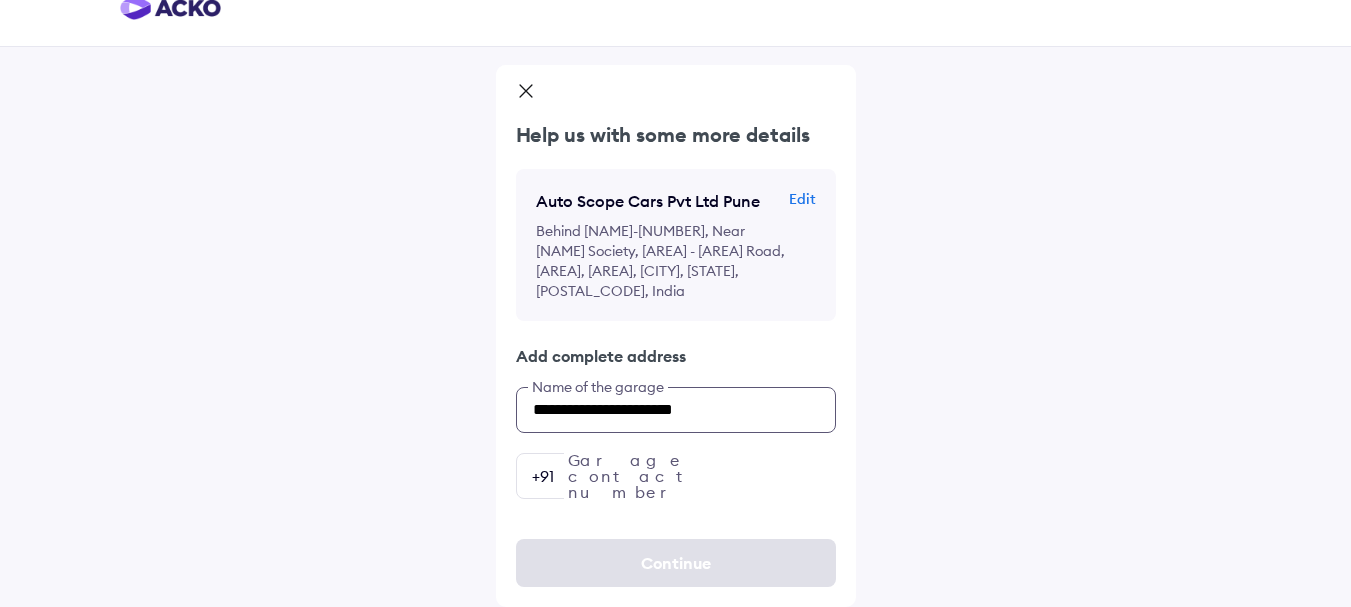 type on "**********" 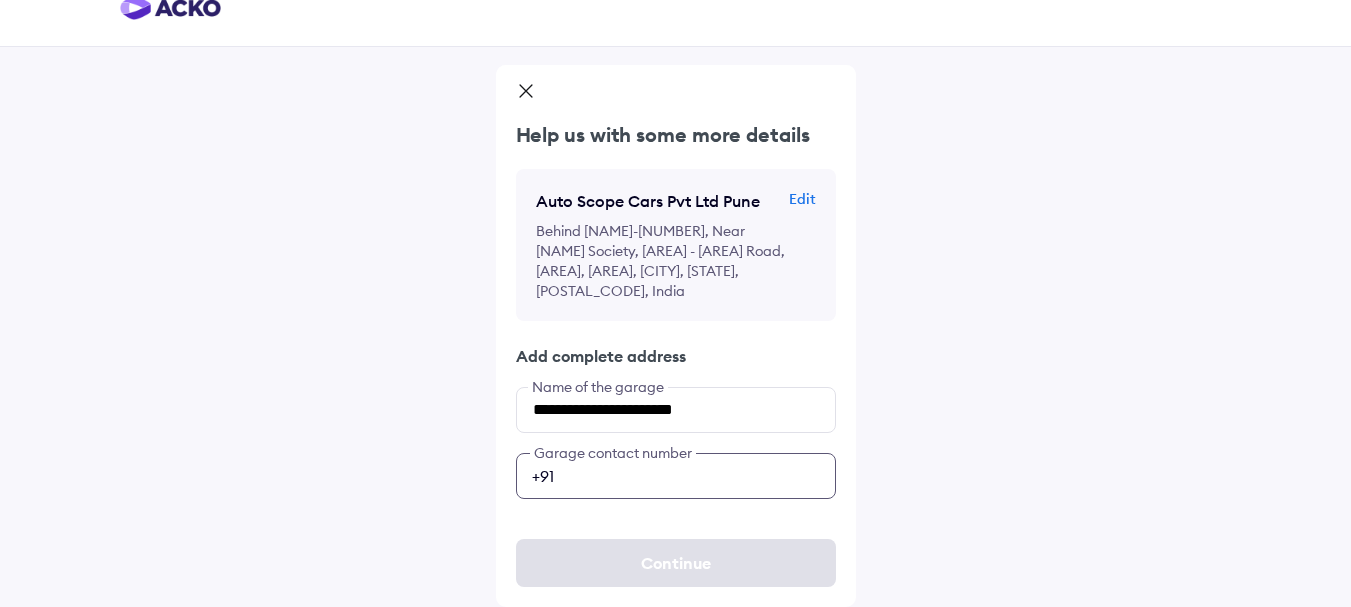 click at bounding box center [676, 476] 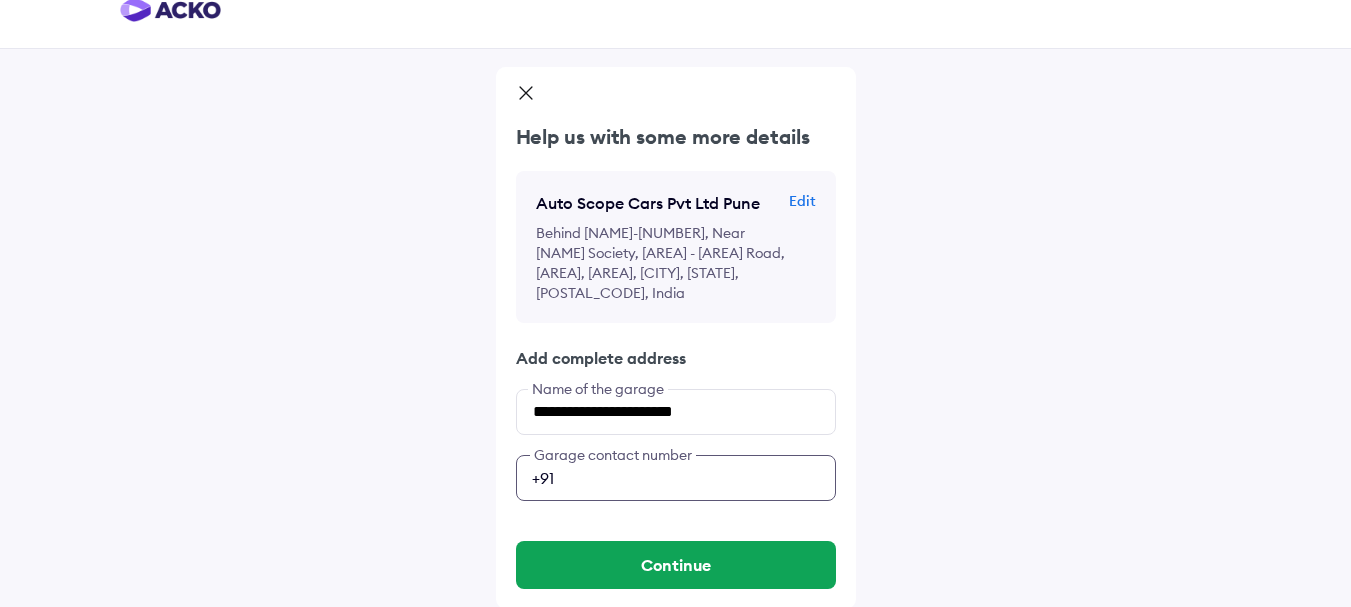scroll, scrollTop: 49, scrollLeft: 0, axis: vertical 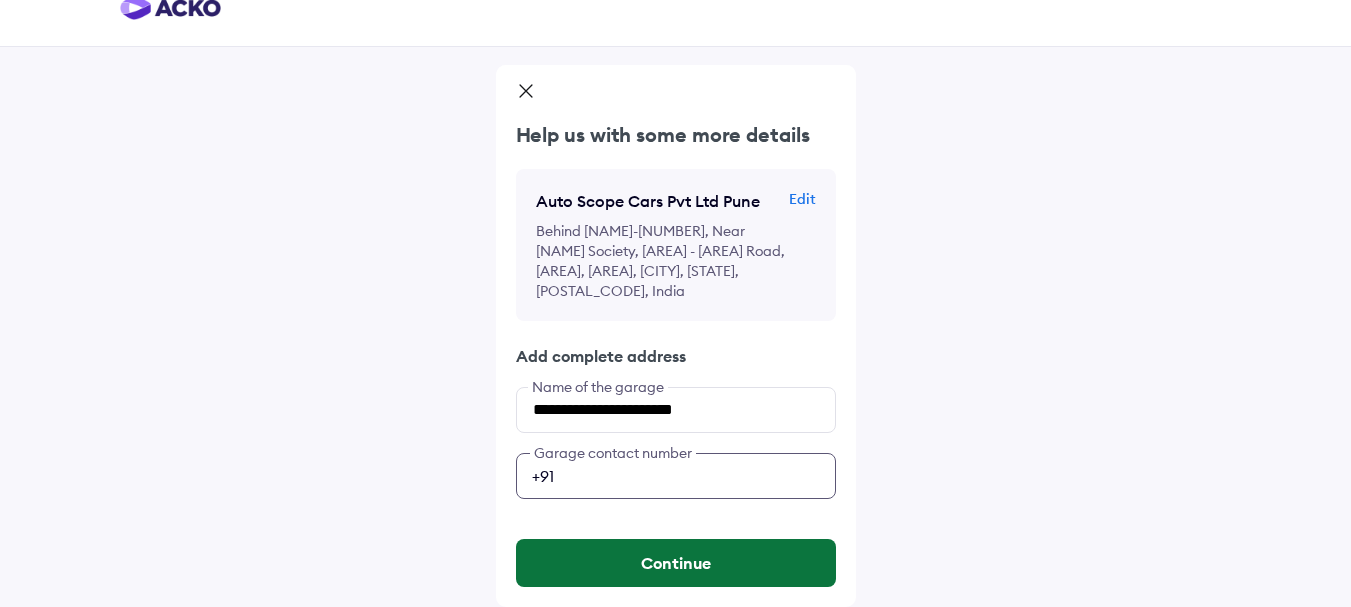 type on "**********" 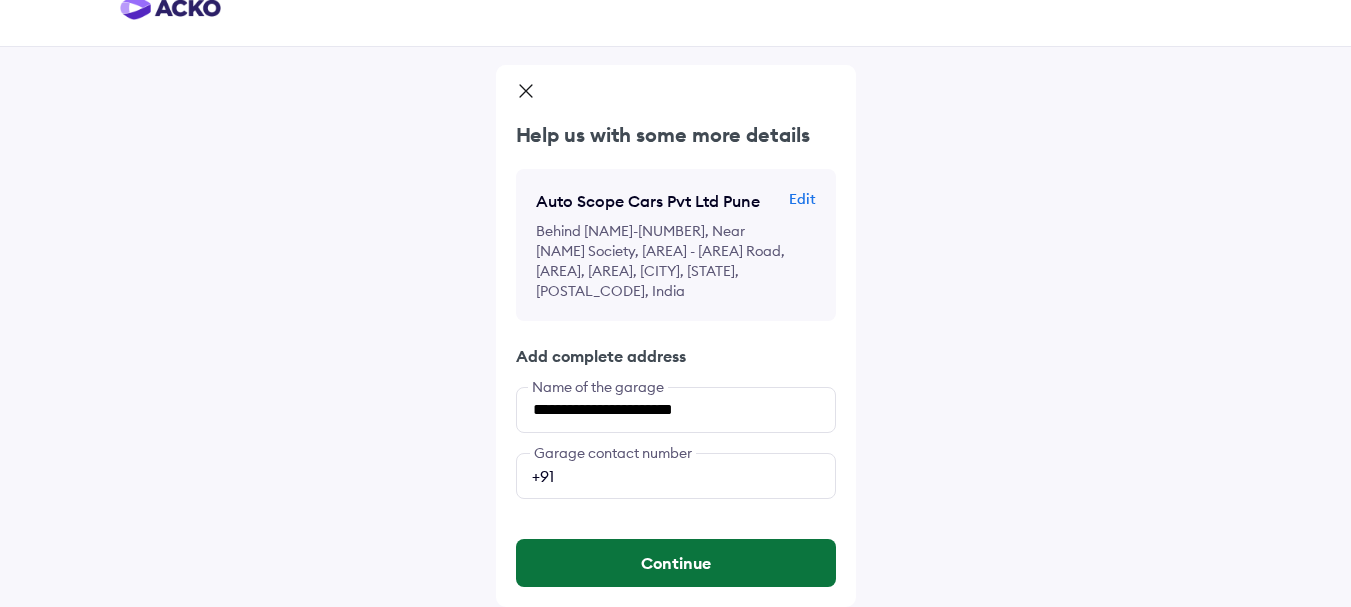 click on "Continue" at bounding box center (676, 563) 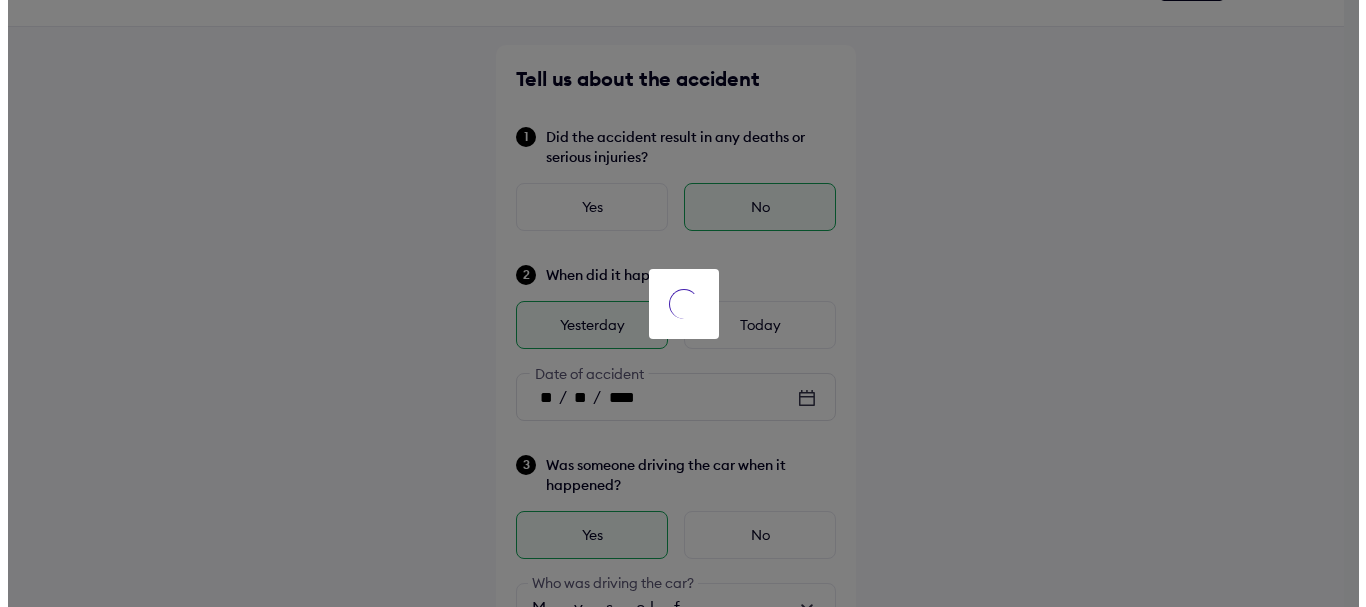 scroll, scrollTop: 0, scrollLeft: 0, axis: both 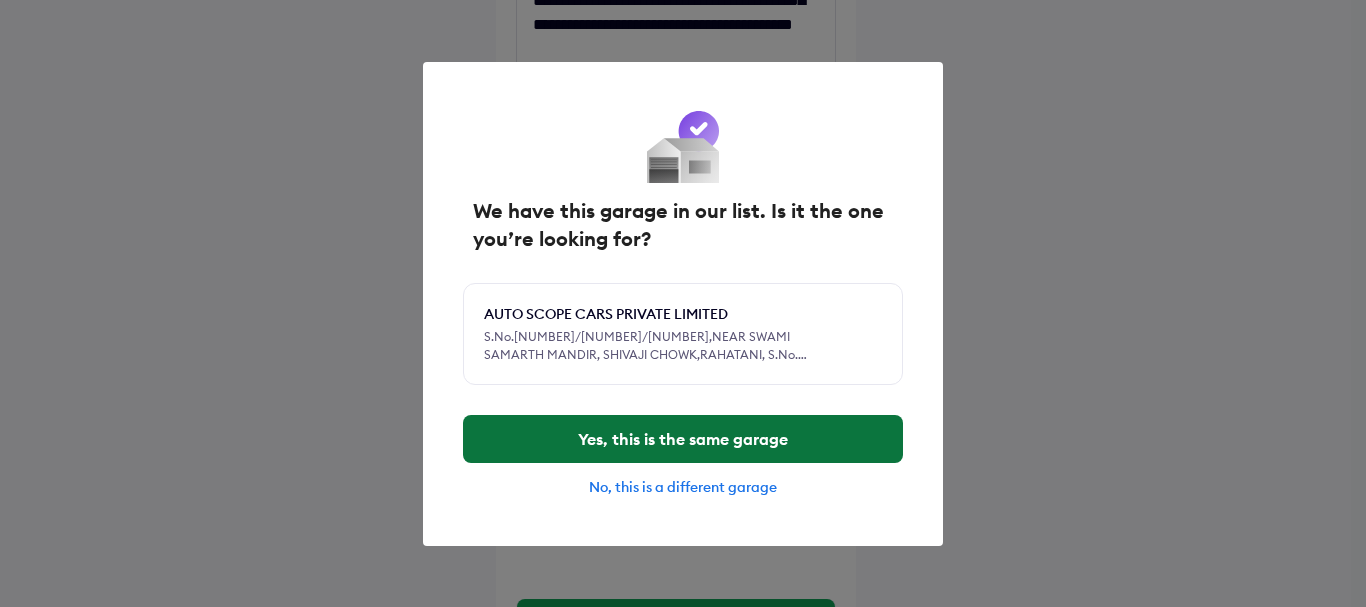 click on "Yes, this is the same garage" at bounding box center (683, 439) 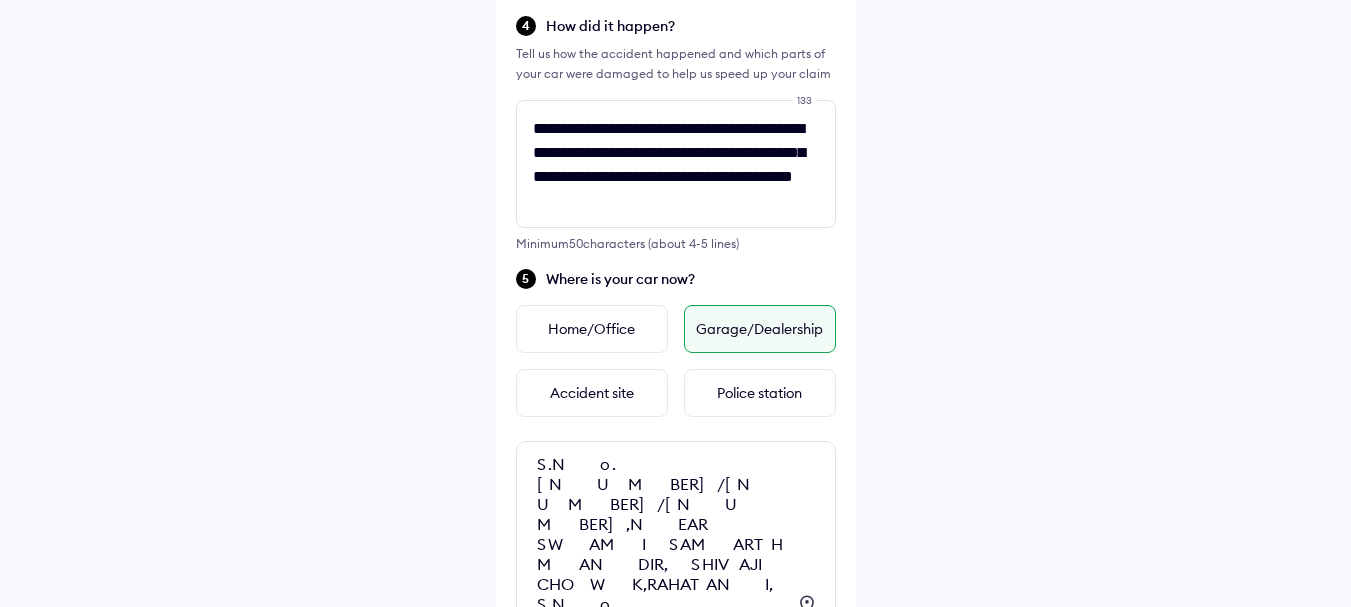 scroll, scrollTop: 878, scrollLeft: 0, axis: vertical 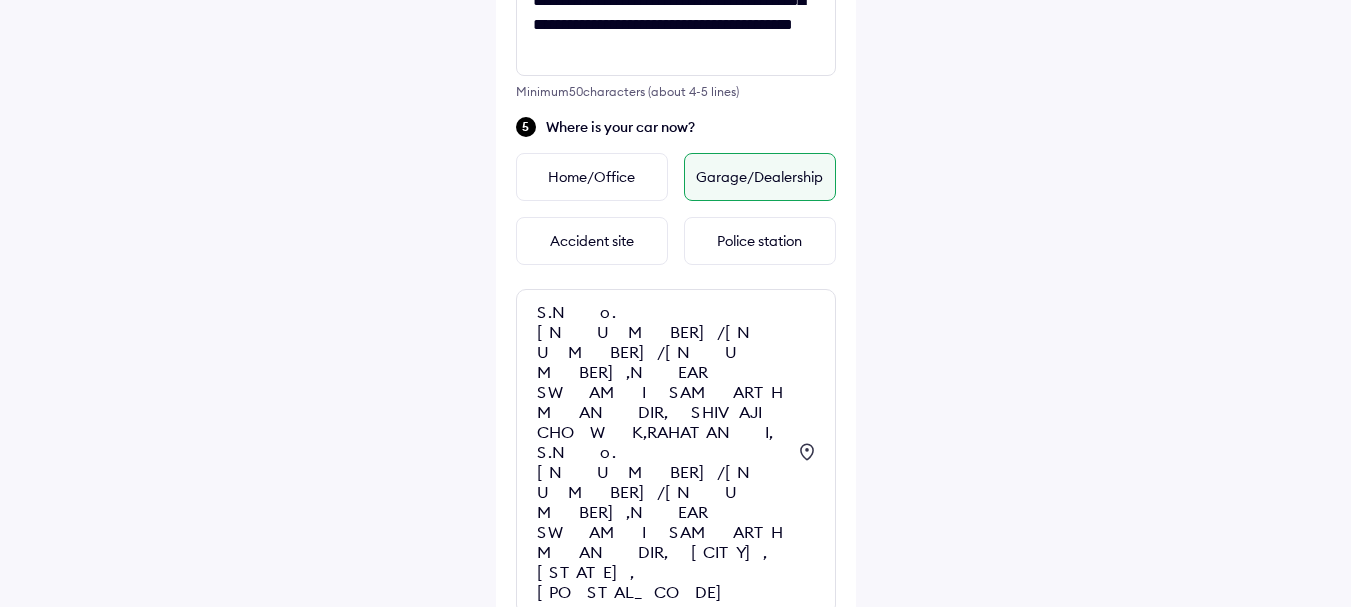 click on "Continue" at bounding box center [676, 703] 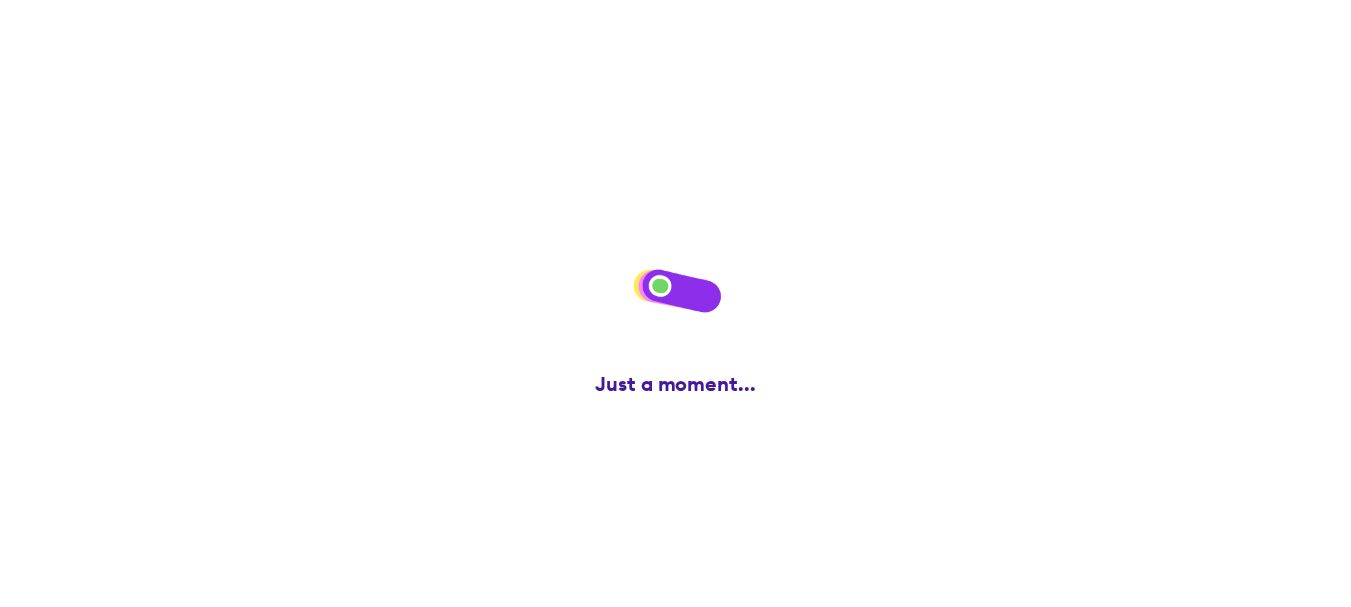 scroll, scrollTop: 0, scrollLeft: 0, axis: both 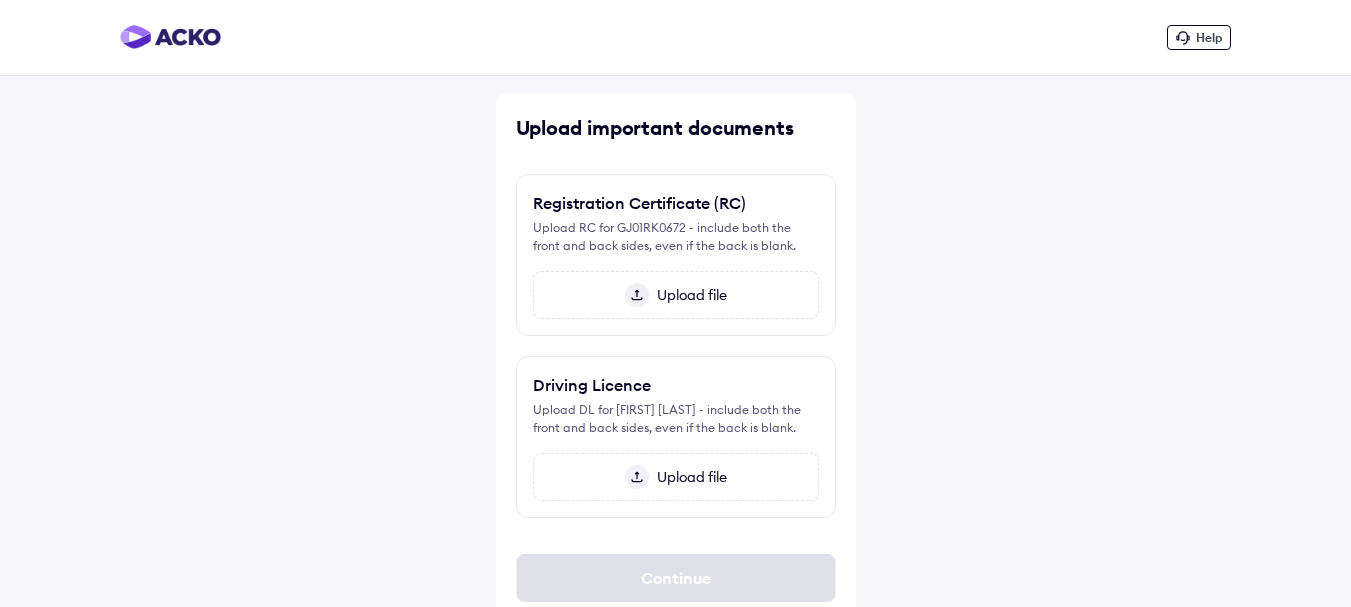 click on "Upload file" at bounding box center (676, 295) 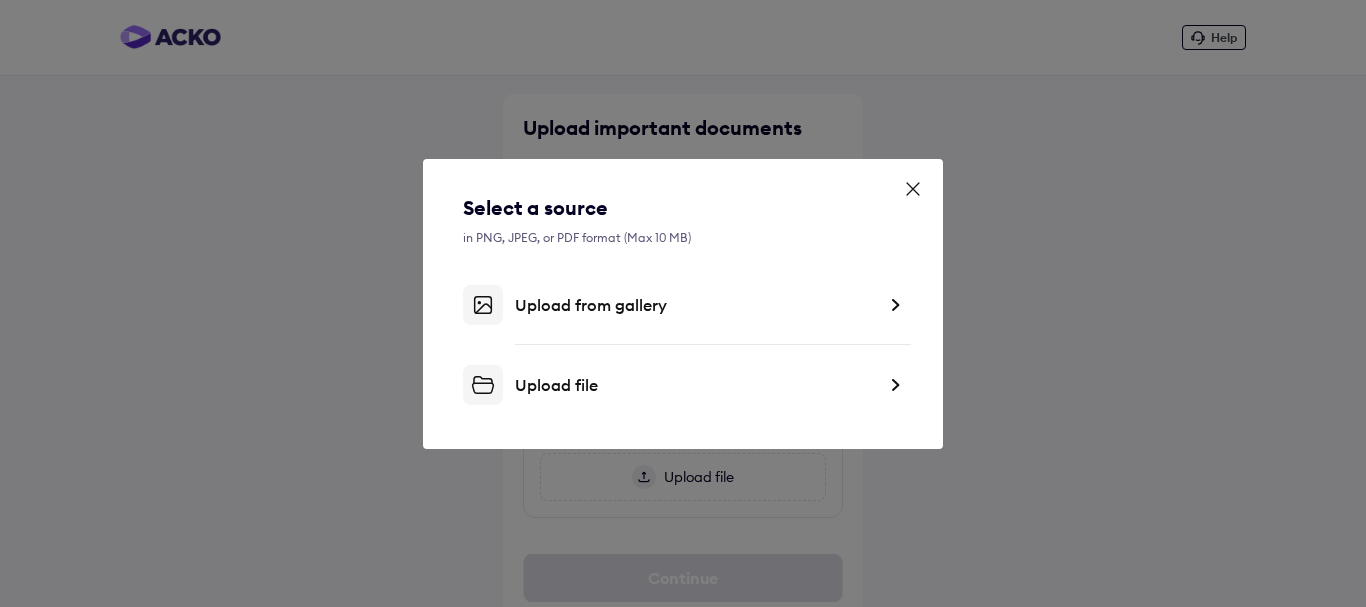 click on "Upload from gallery" at bounding box center [683, 305] 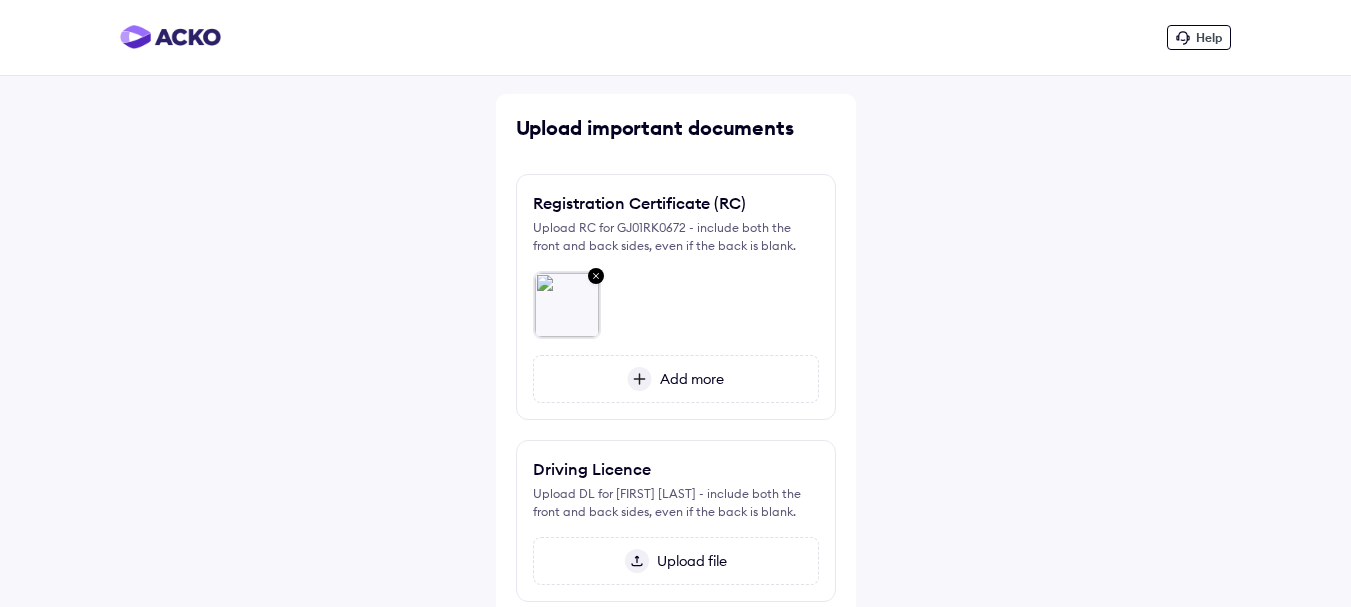 click on "Add more" at bounding box center [688, 379] 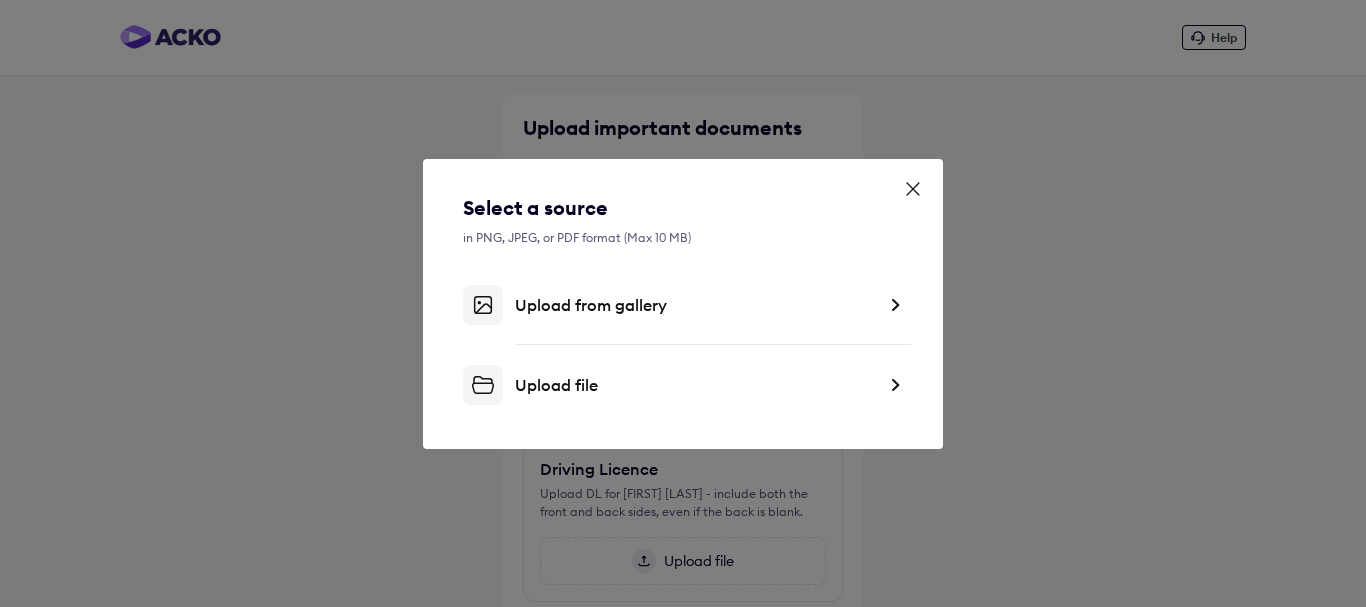 click on "Upload from gallery" at bounding box center [695, 305] 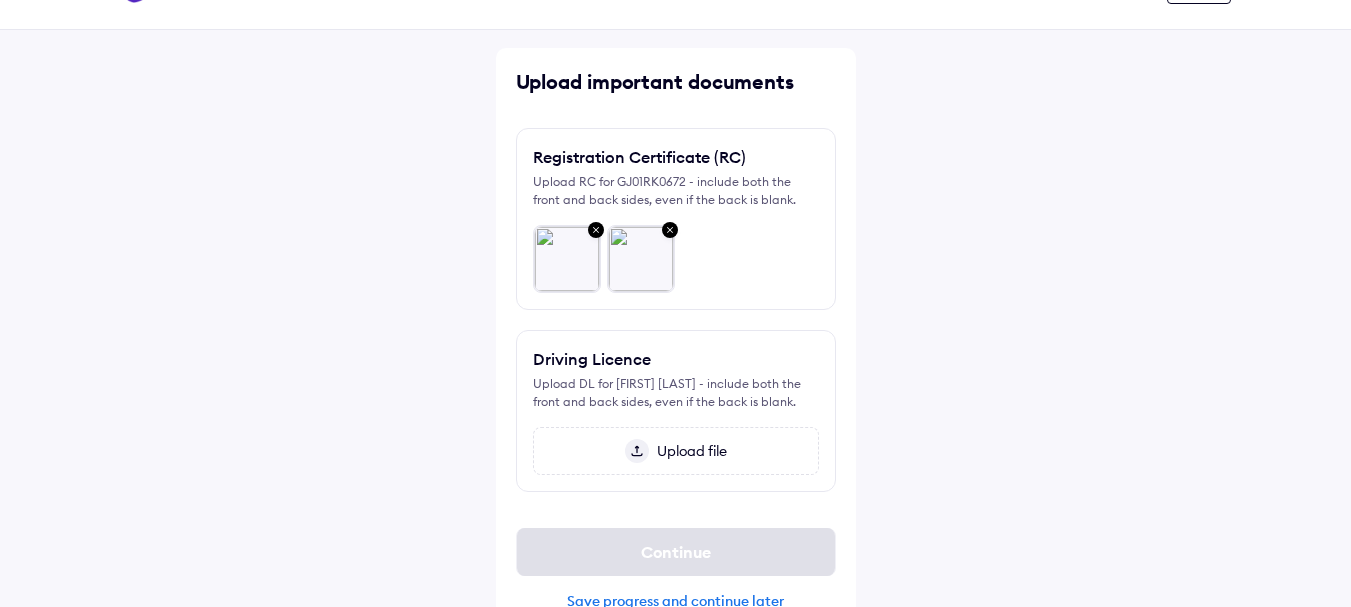 scroll, scrollTop: 85, scrollLeft: 0, axis: vertical 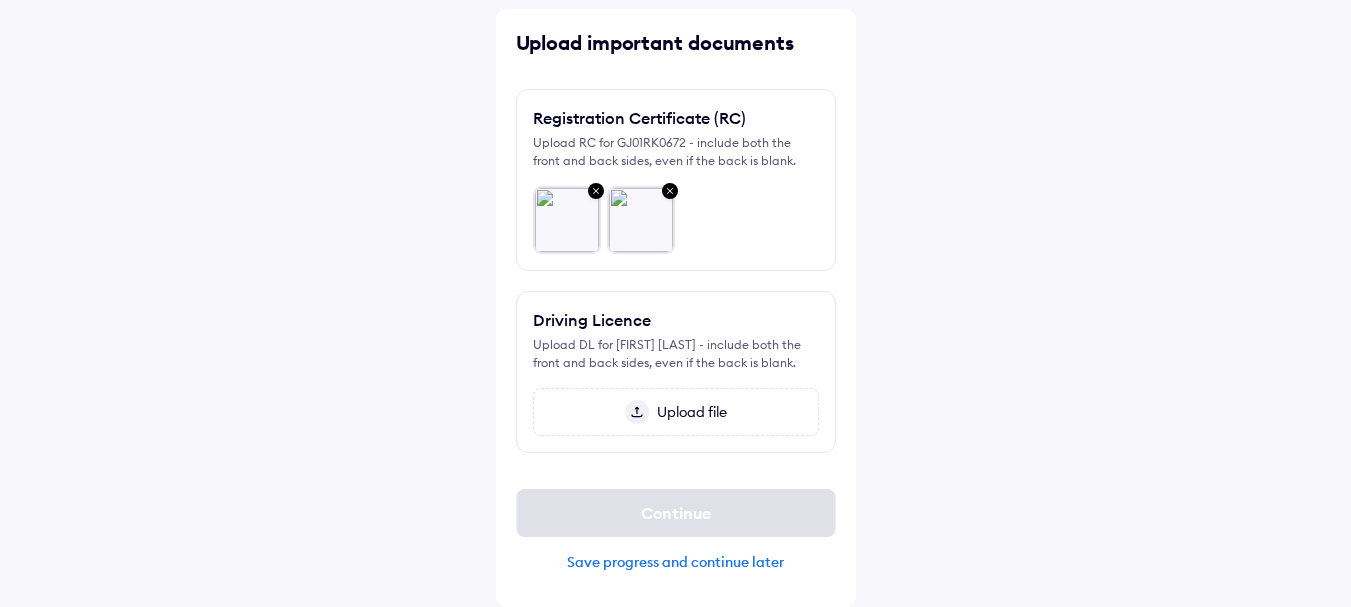 click on "Upload file" at bounding box center (688, 412) 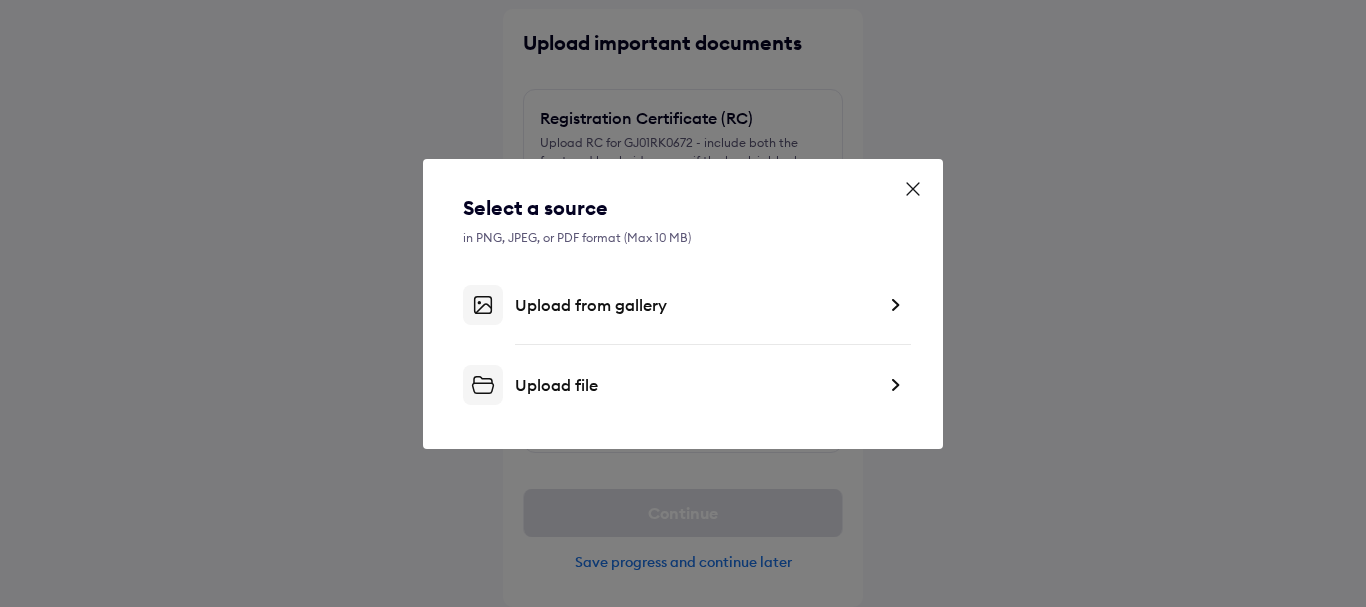 click on "Upload from gallery" at bounding box center [695, 305] 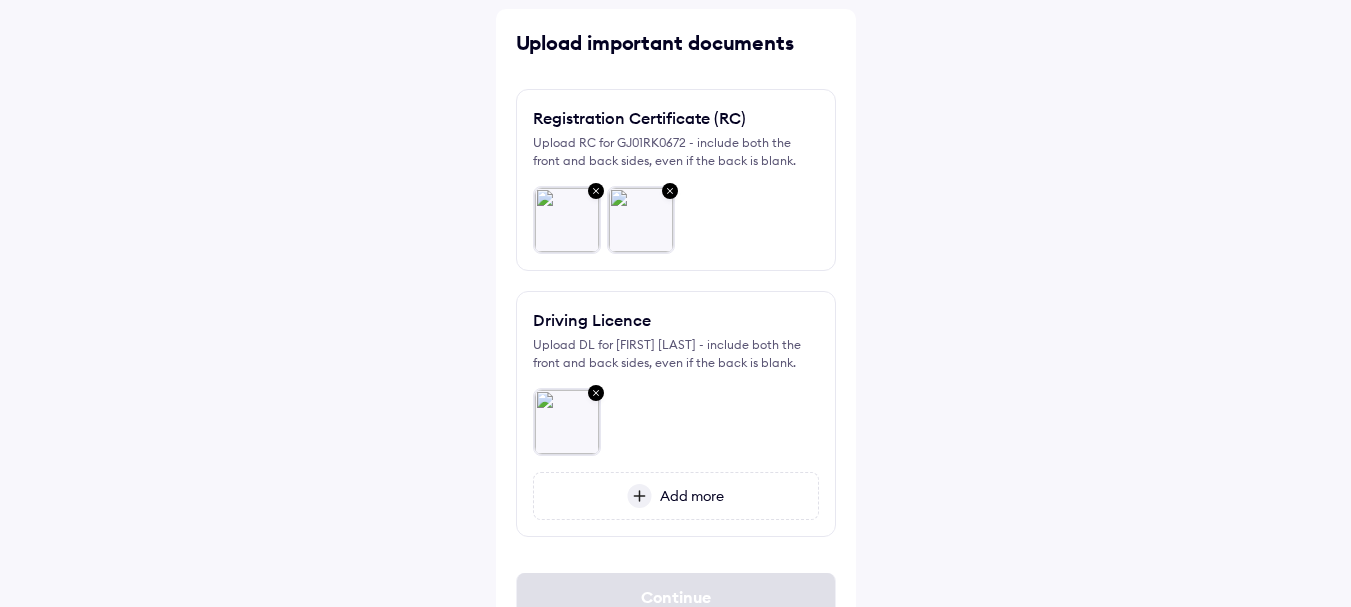 click on "Add more" at bounding box center [688, 496] 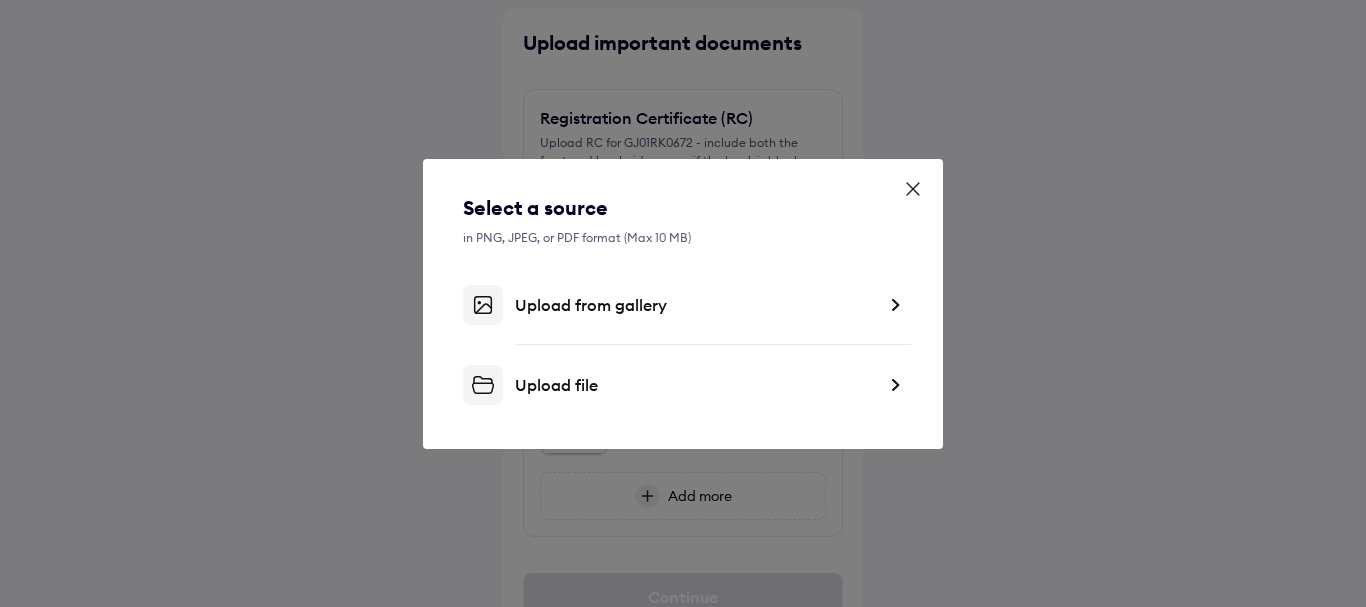 click on "Upload from gallery" at bounding box center (695, 305) 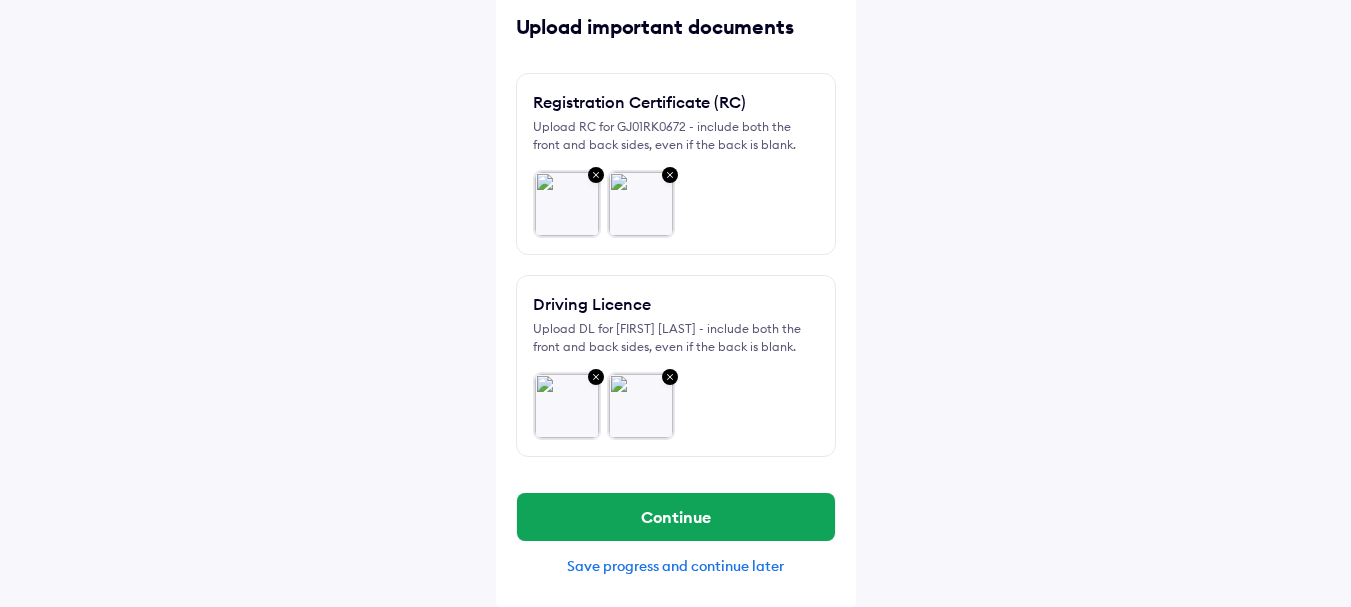 scroll, scrollTop: 105, scrollLeft: 0, axis: vertical 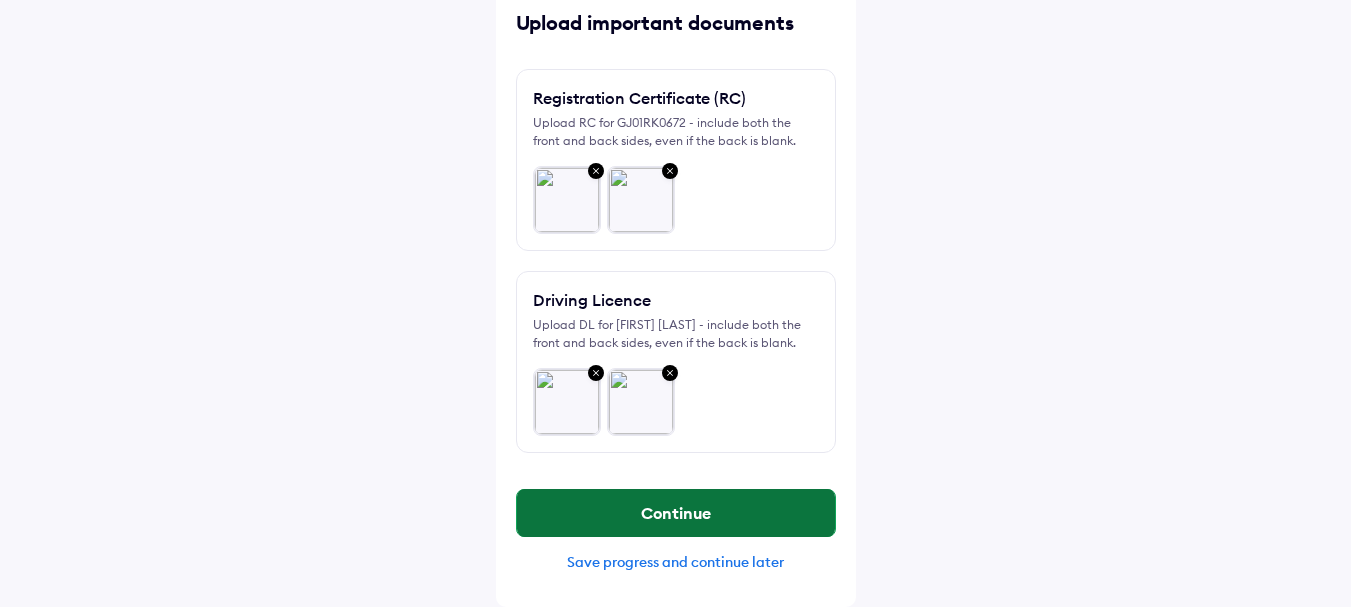 click on "Continue" at bounding box center [676, 513] 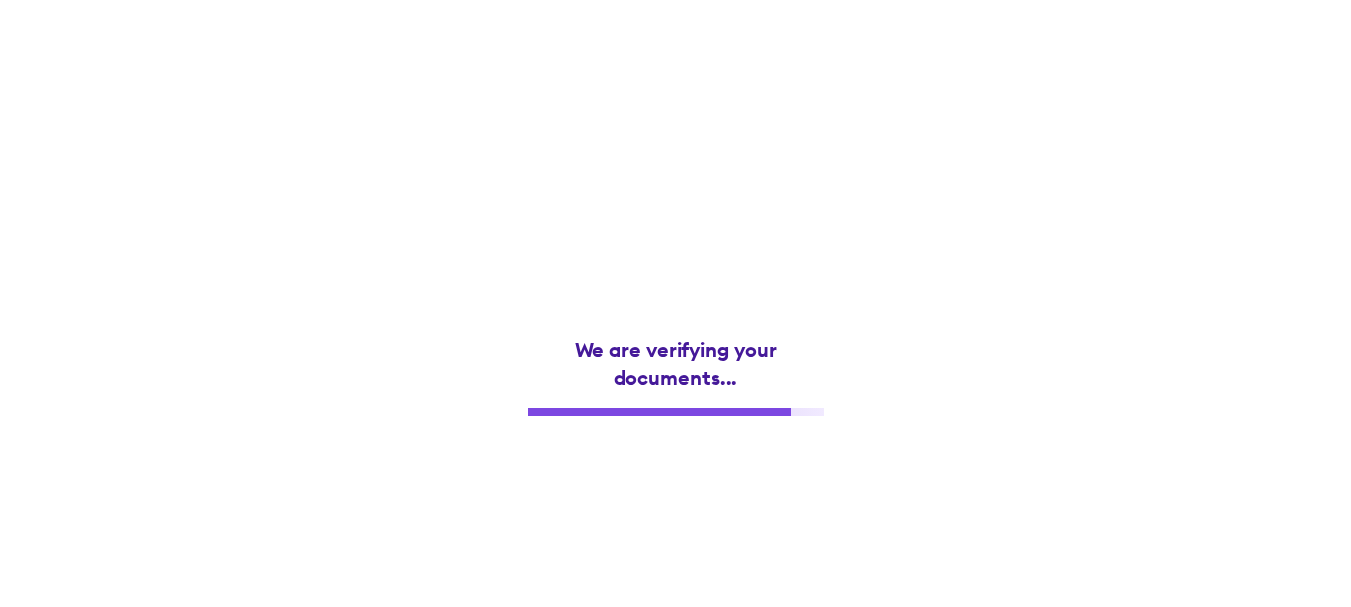 scroll, scrollTop: 0, scrollLeft: 0, axis: both 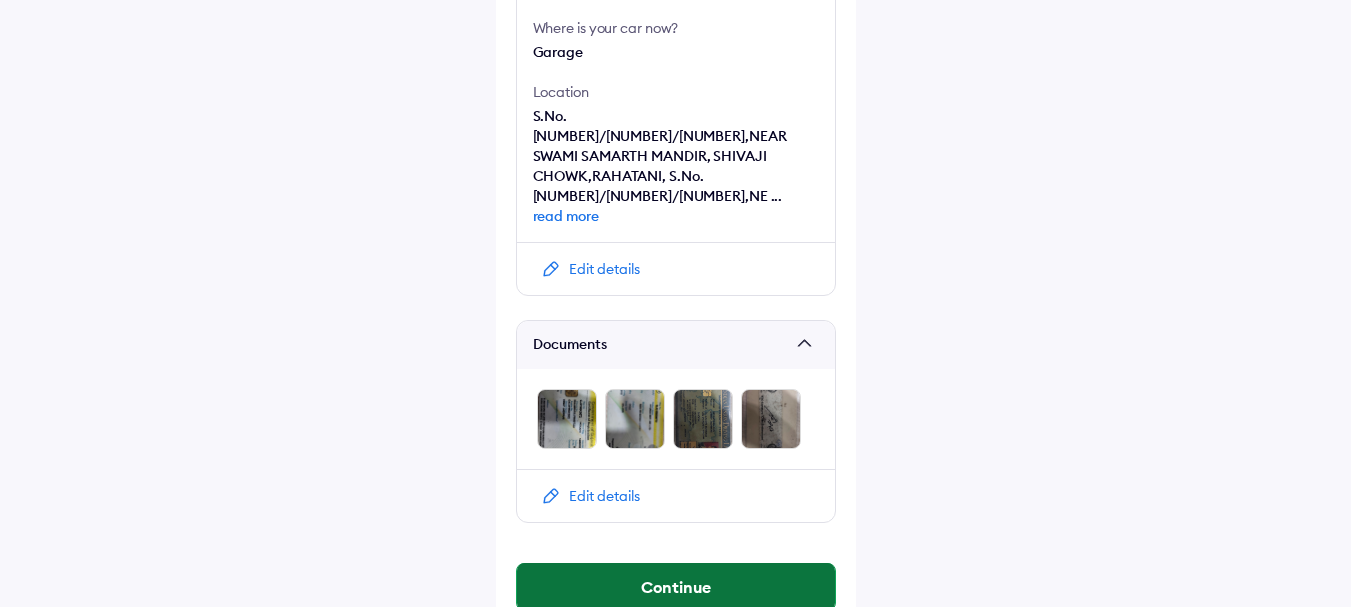 click on "Continue" at bounding box center (676, 587) 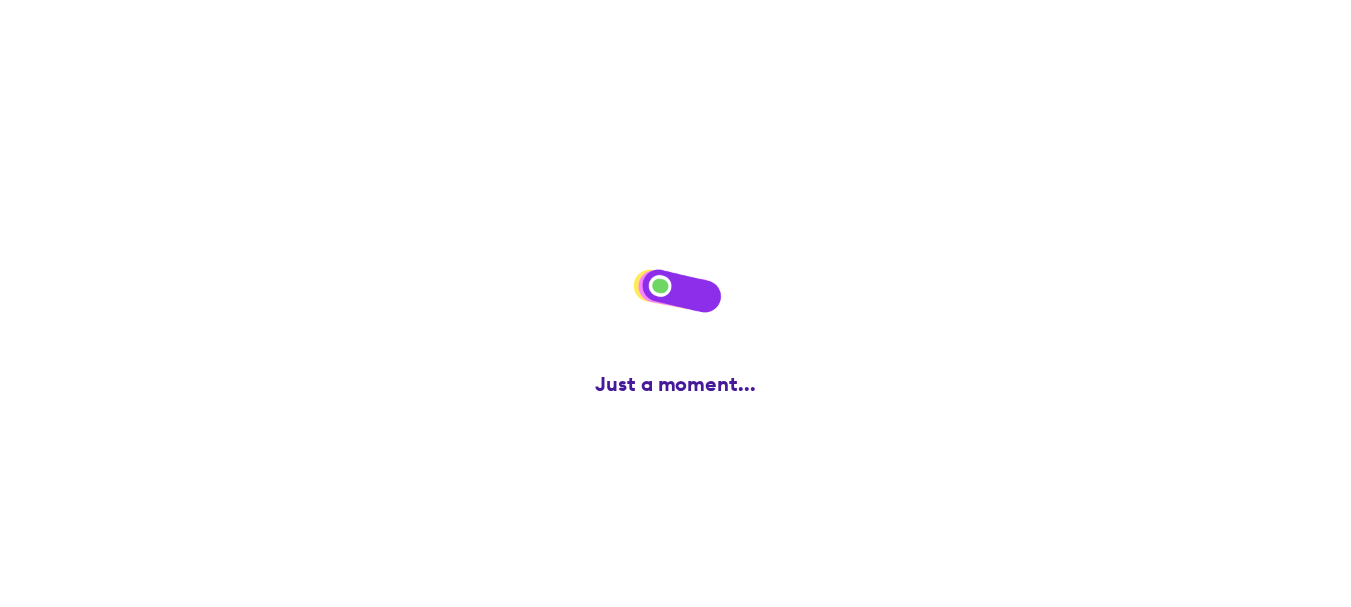 scroll, scrollTop: 0, scrollLeft: 0, axis: both 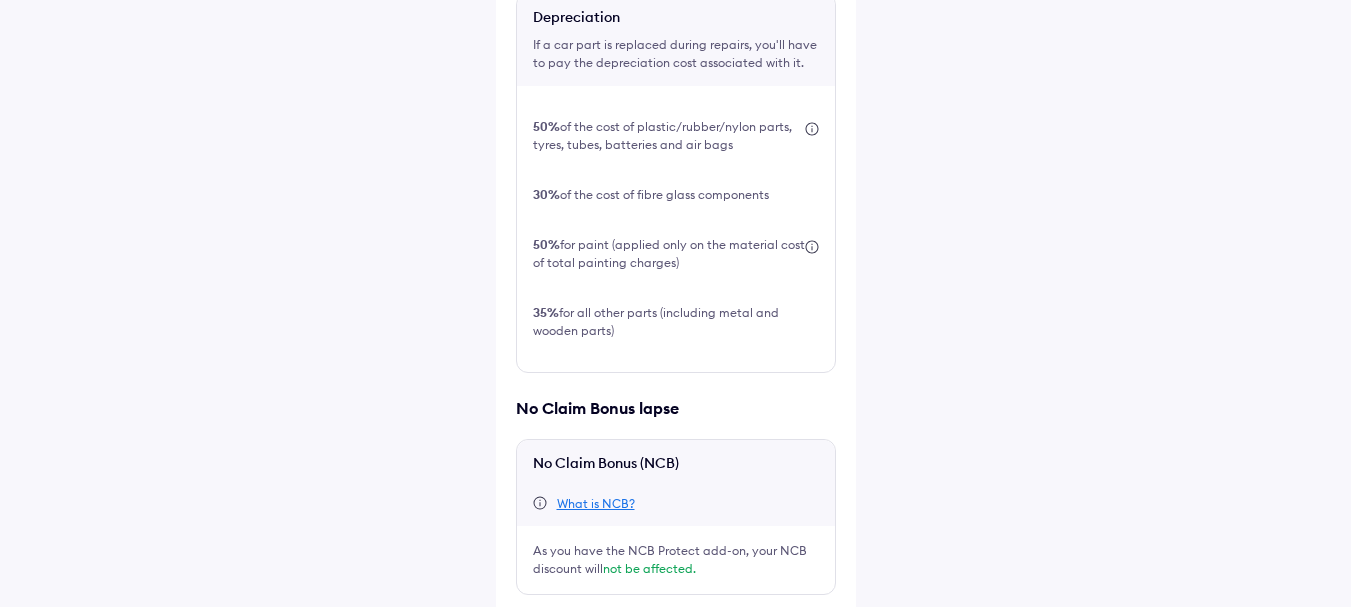 click at bounding box center (526, 631) 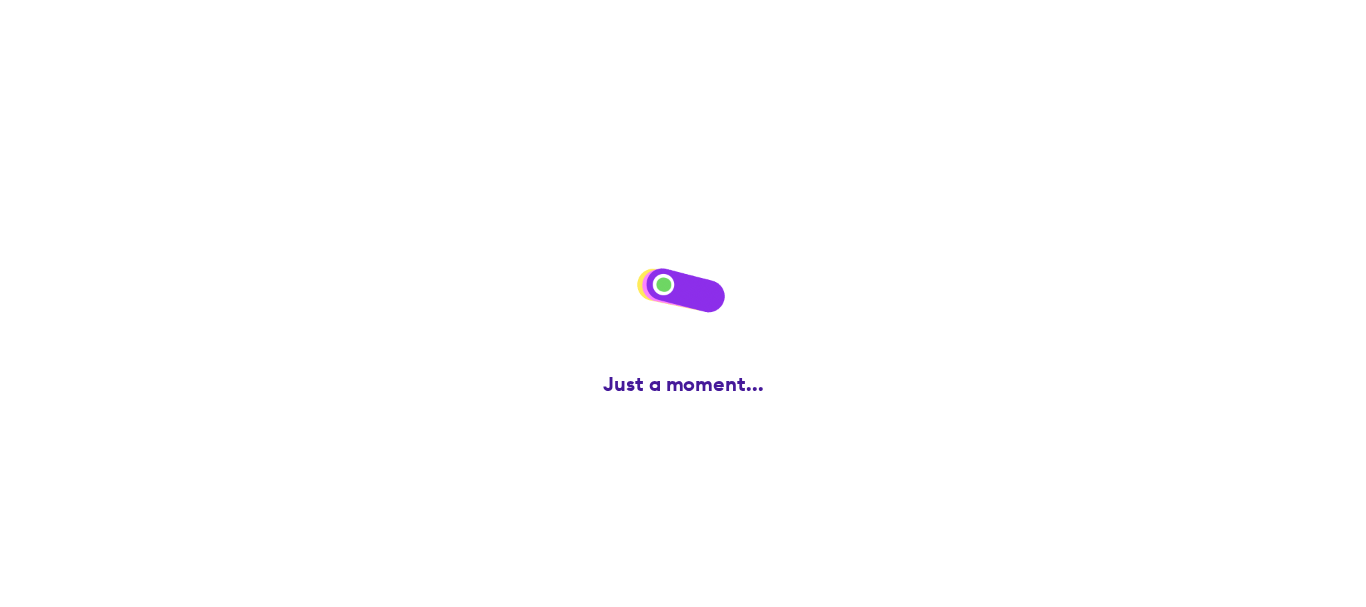 scroll, scrollTop: 0, scrollLeft: 0, axis: both 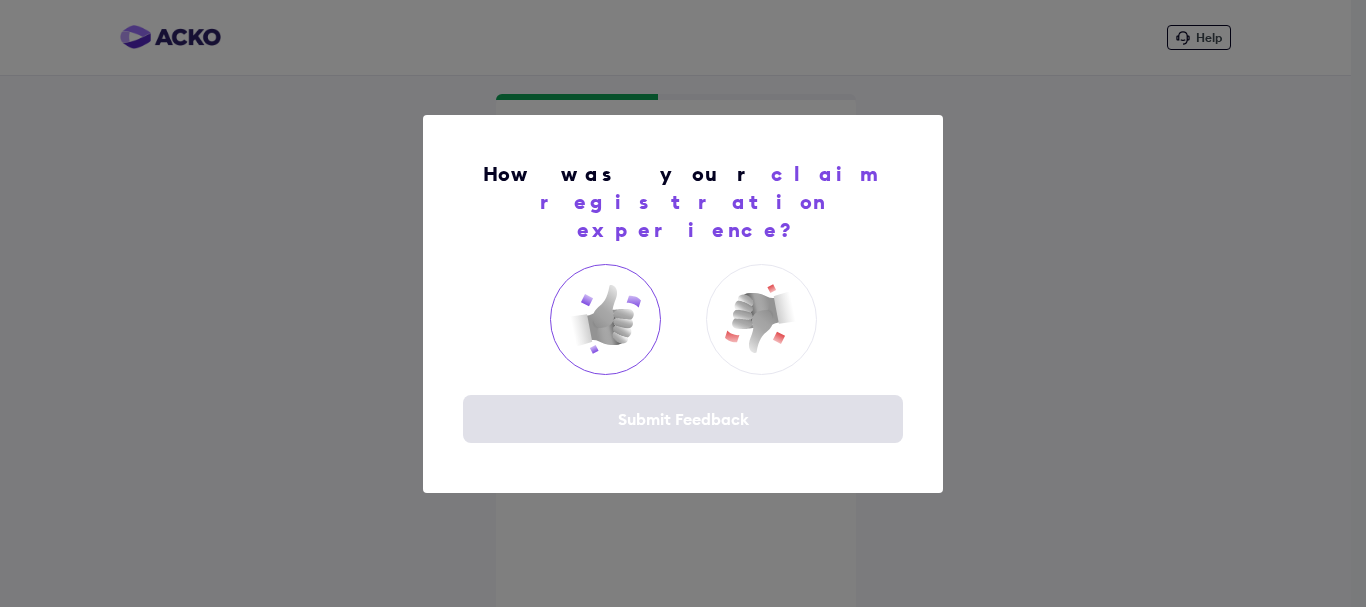 click at bounding box center (605, 319) 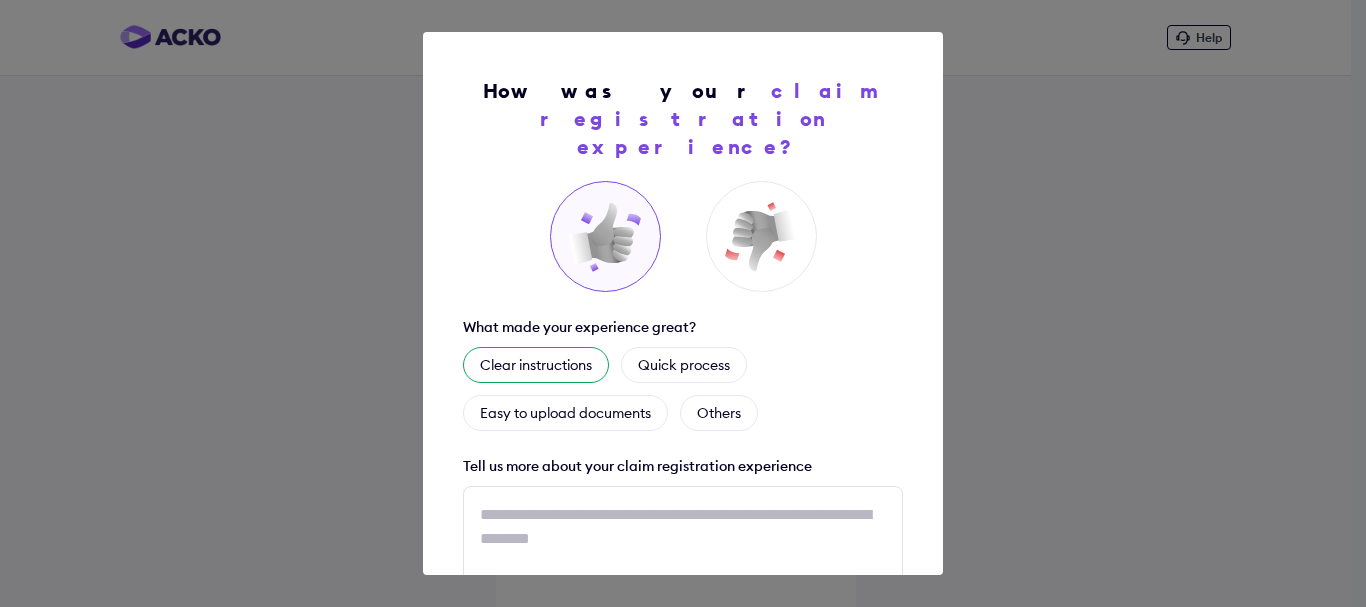 click on "Clear instructions" at bounding box center (536, 365) 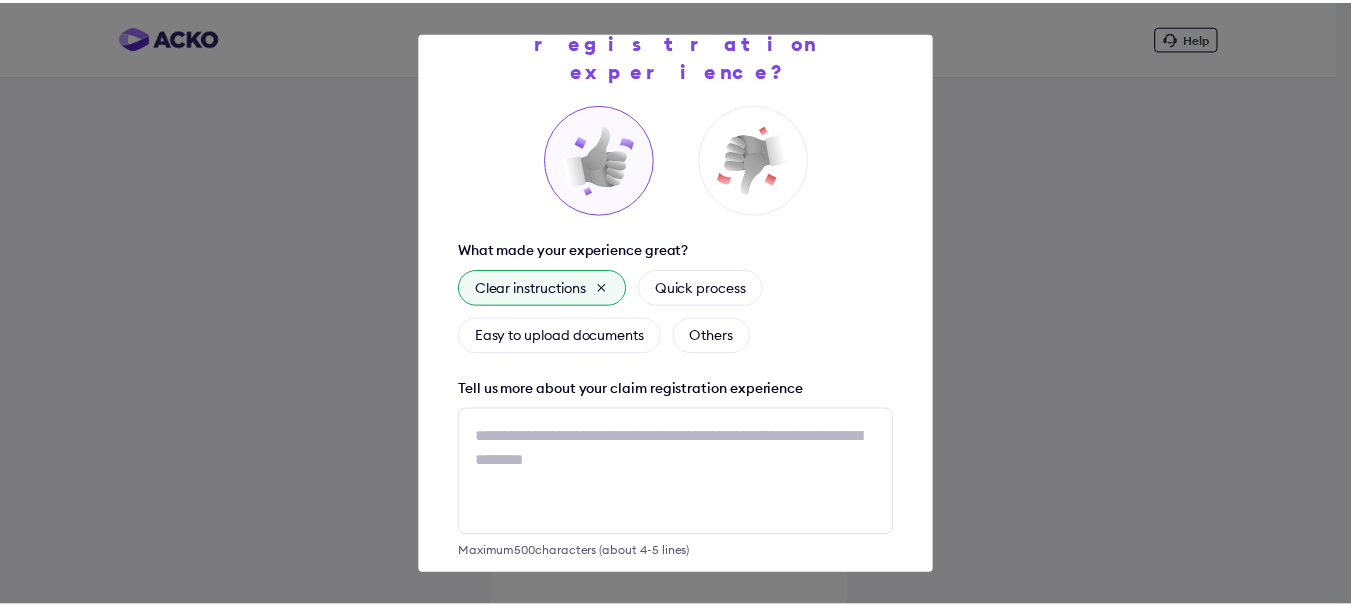 scroll, scrollTop: 152, scrollLeft: 0, axis: vertical 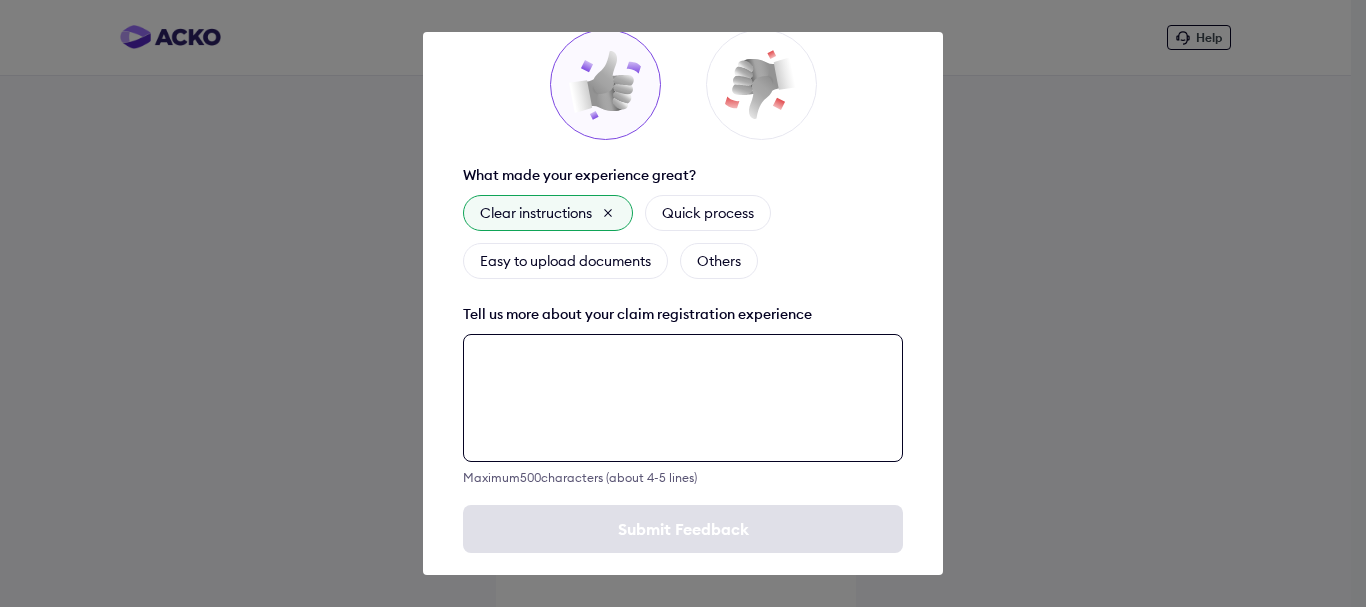 click at bounding box center [683, 398] 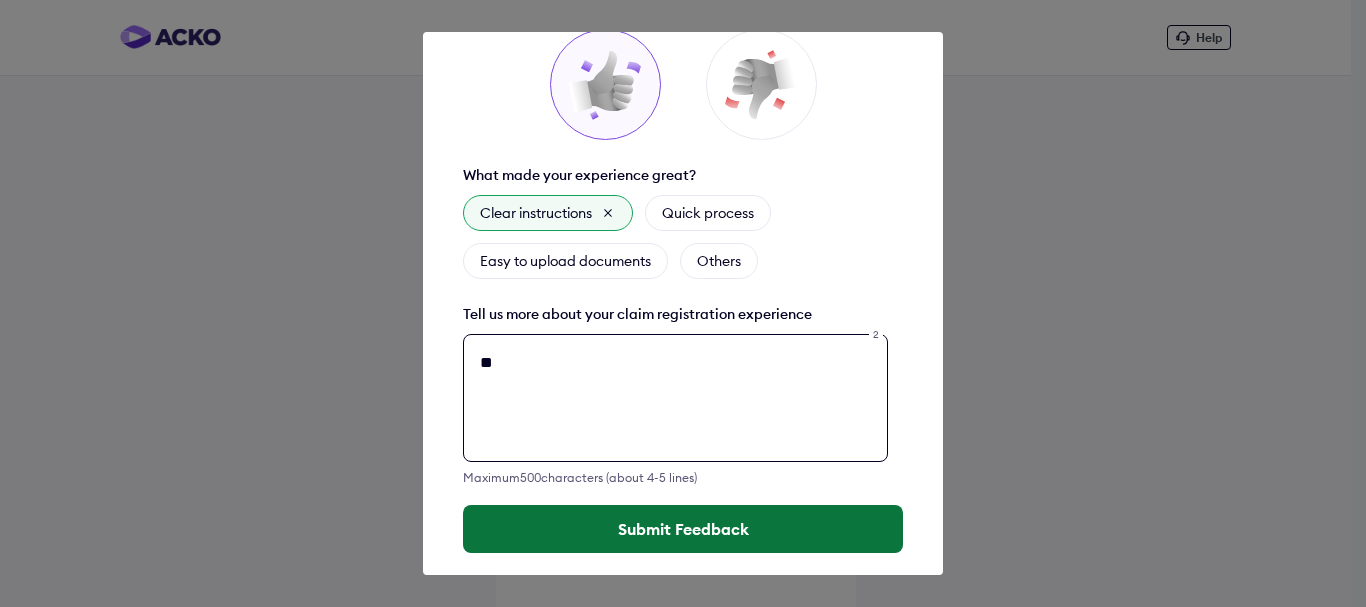 type on "**" 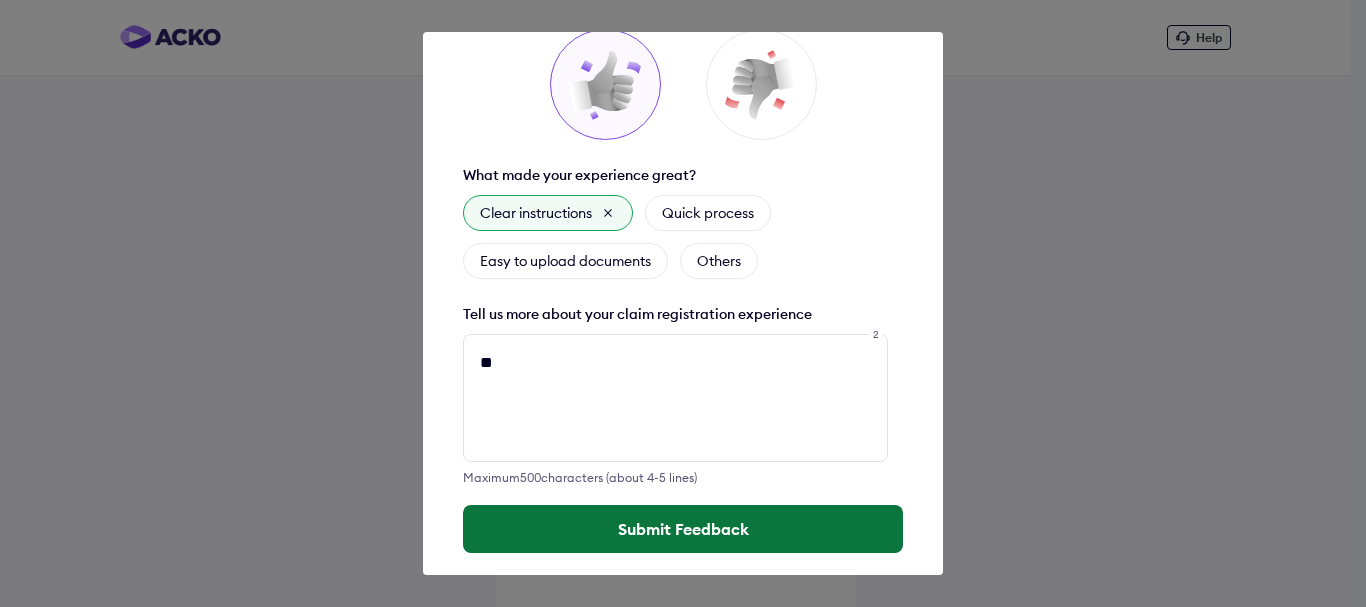 click on "Submit Feedback" at bounding box center [683, 529] 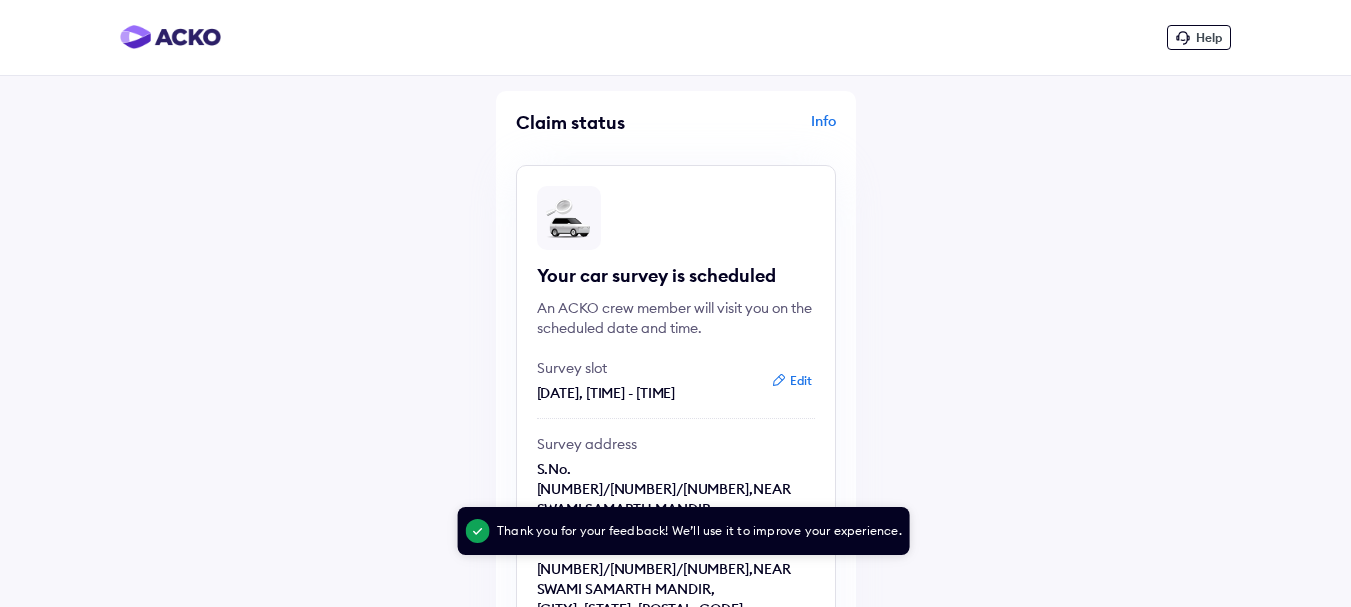 click on "Info" at bounding box center [758, 130] 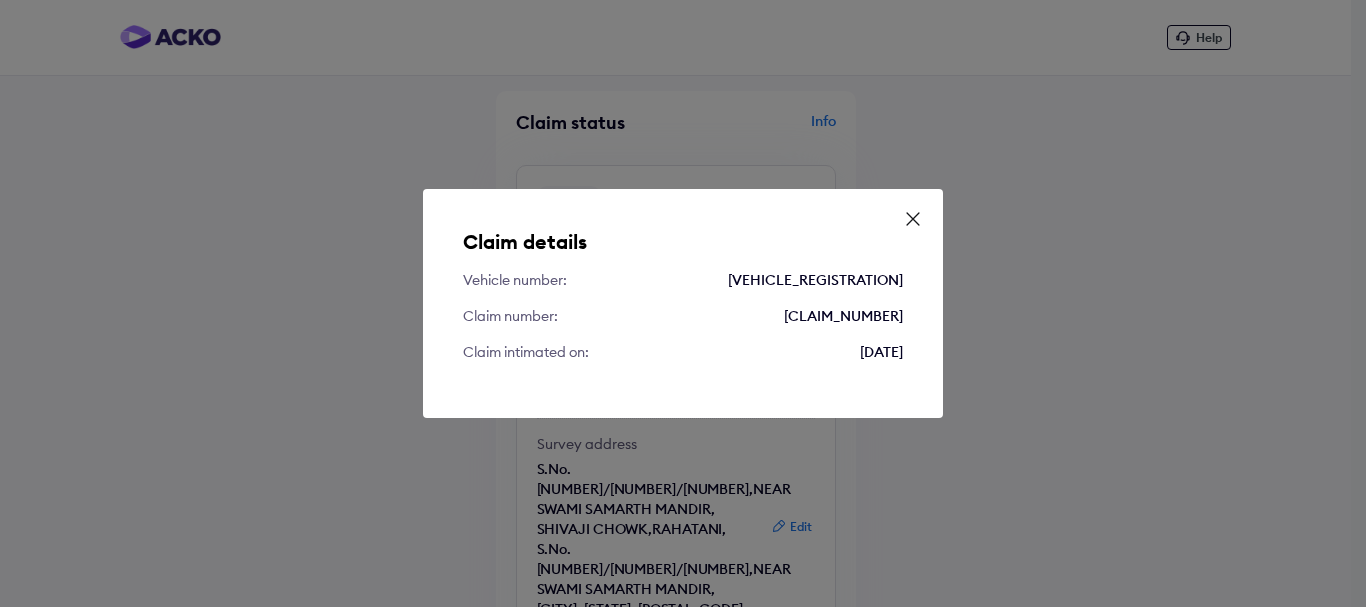 click 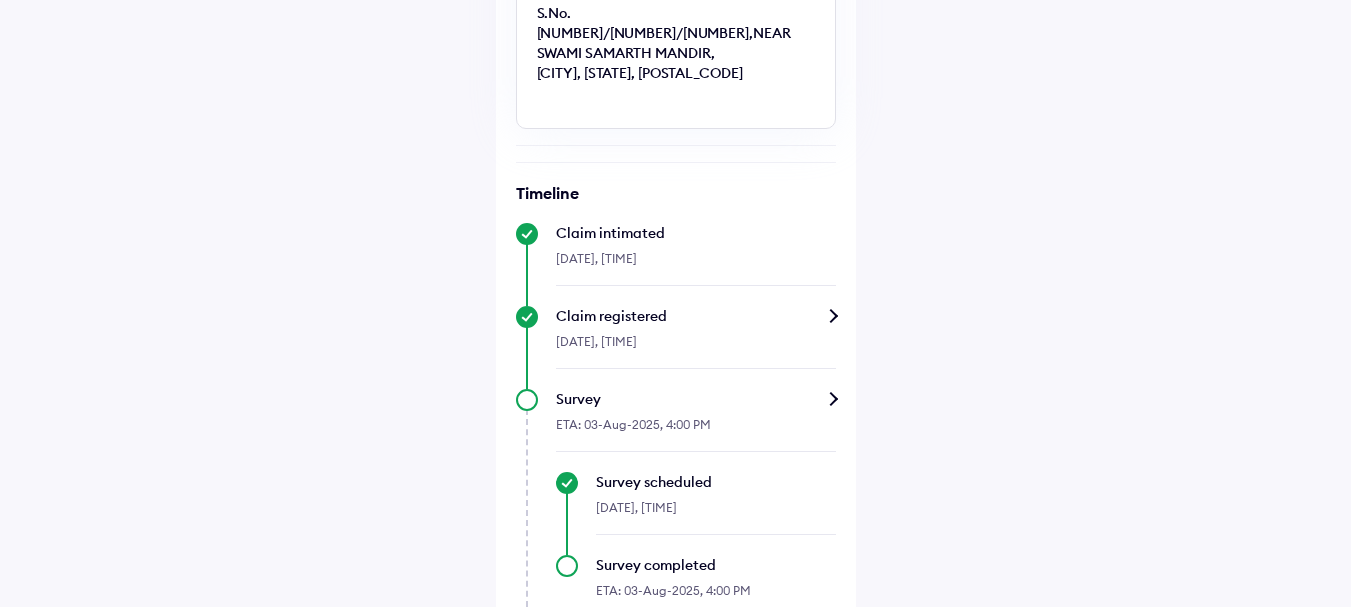 scroll, scrollTop: 710, scrollLeft: 0, axis: vertical 